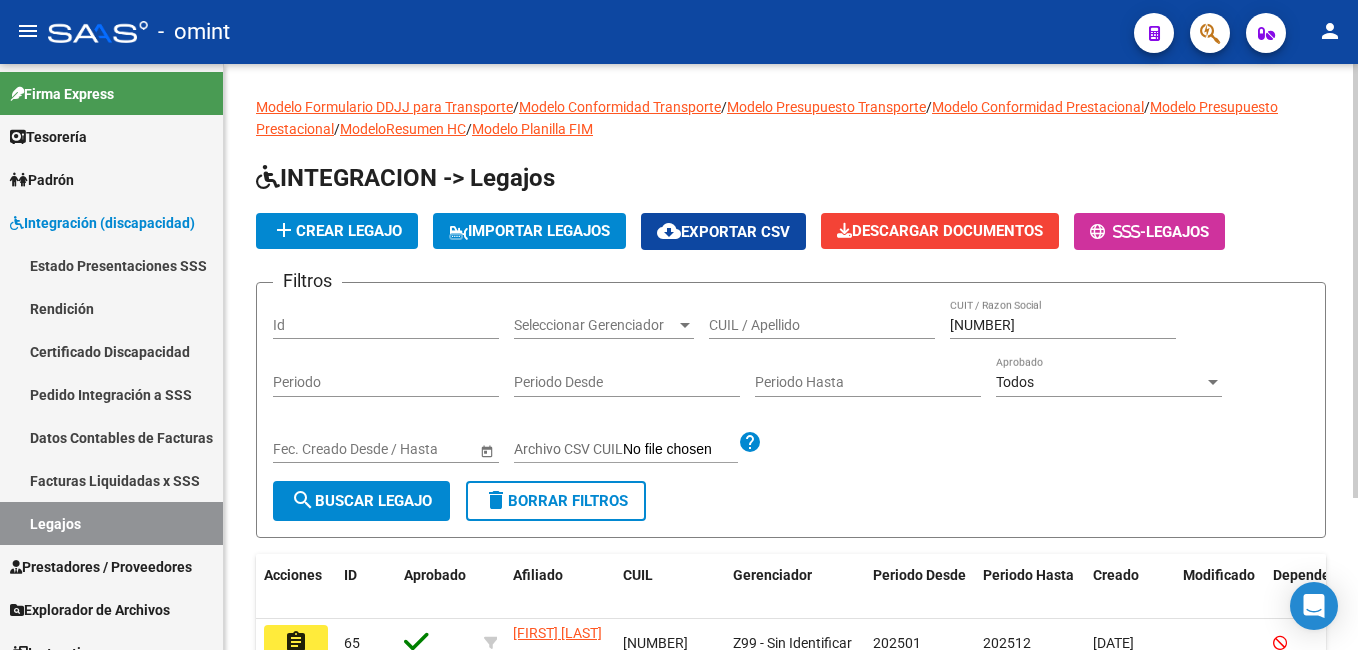 scroll, scrollTop: 0, scrollLeft: 0, axis: both 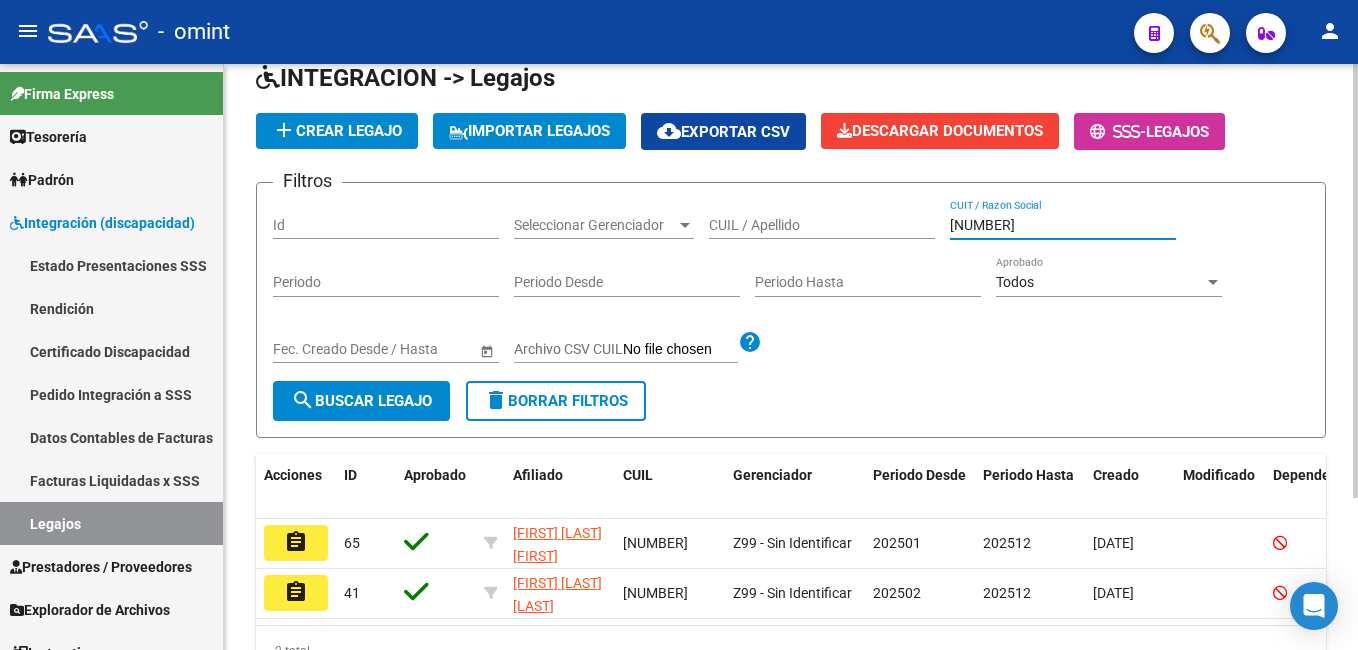 drag, startPoint x: 1067, startPoint y: 226, endPoint x: 368, endPoint y: 127, distance: 705.9759 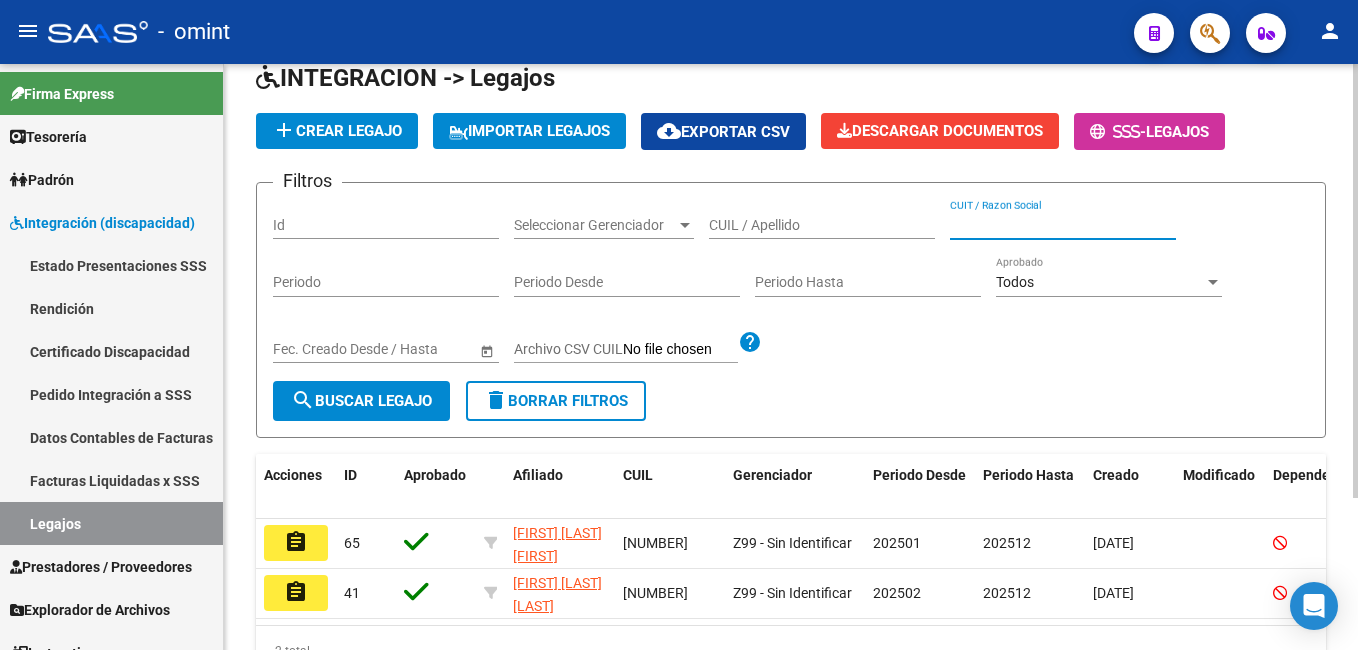 paste on "[NUMBER]" 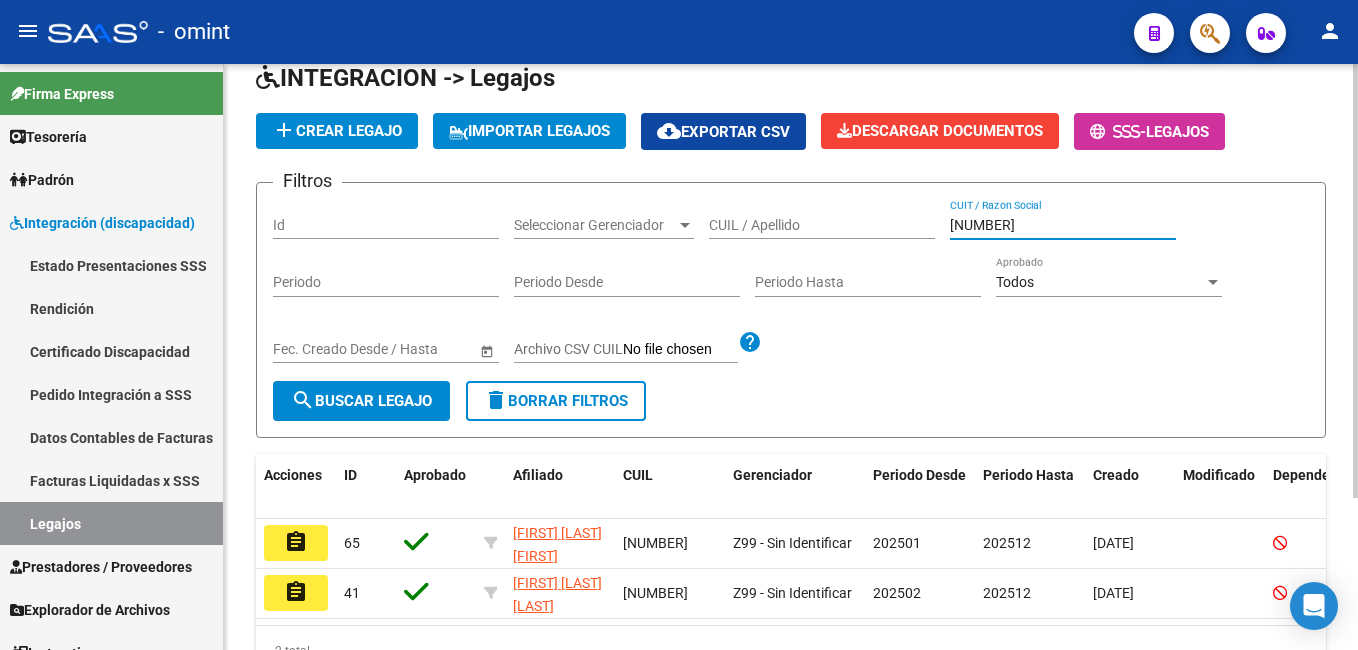 click on "[NUMBER]" at bounding box center (1063, 225) 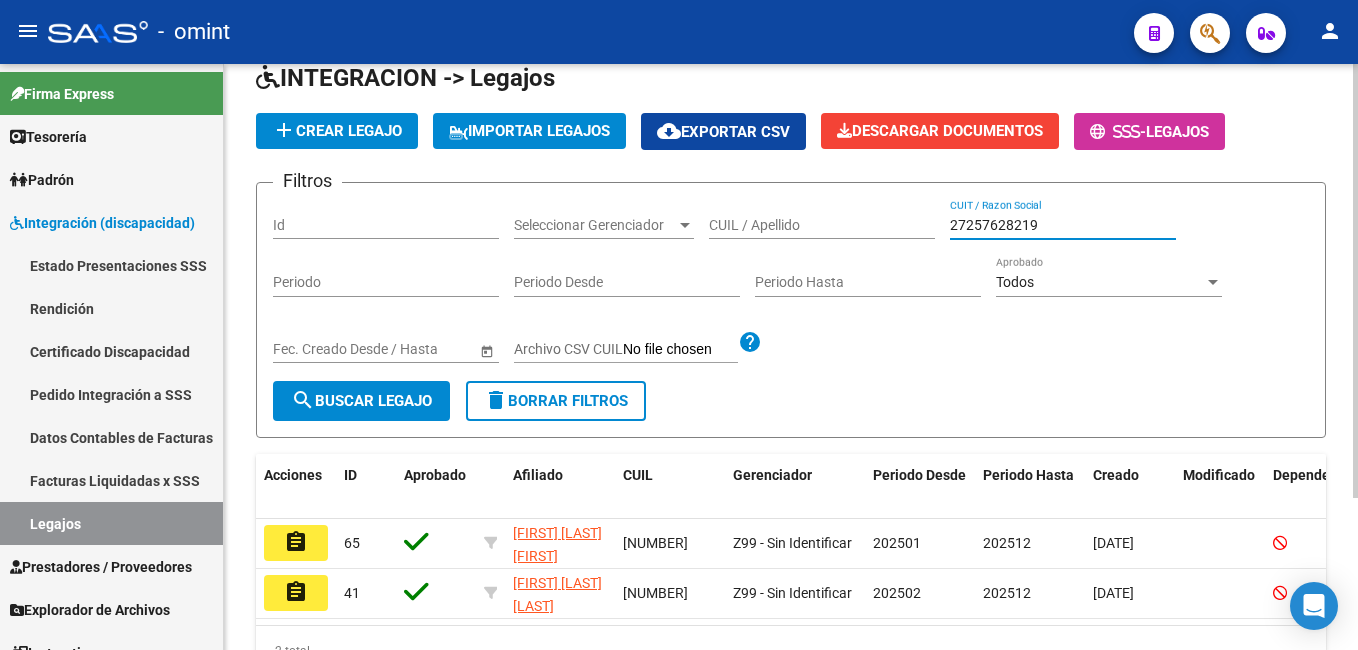 click on "27257628219" at bounding box center (1063, 225) 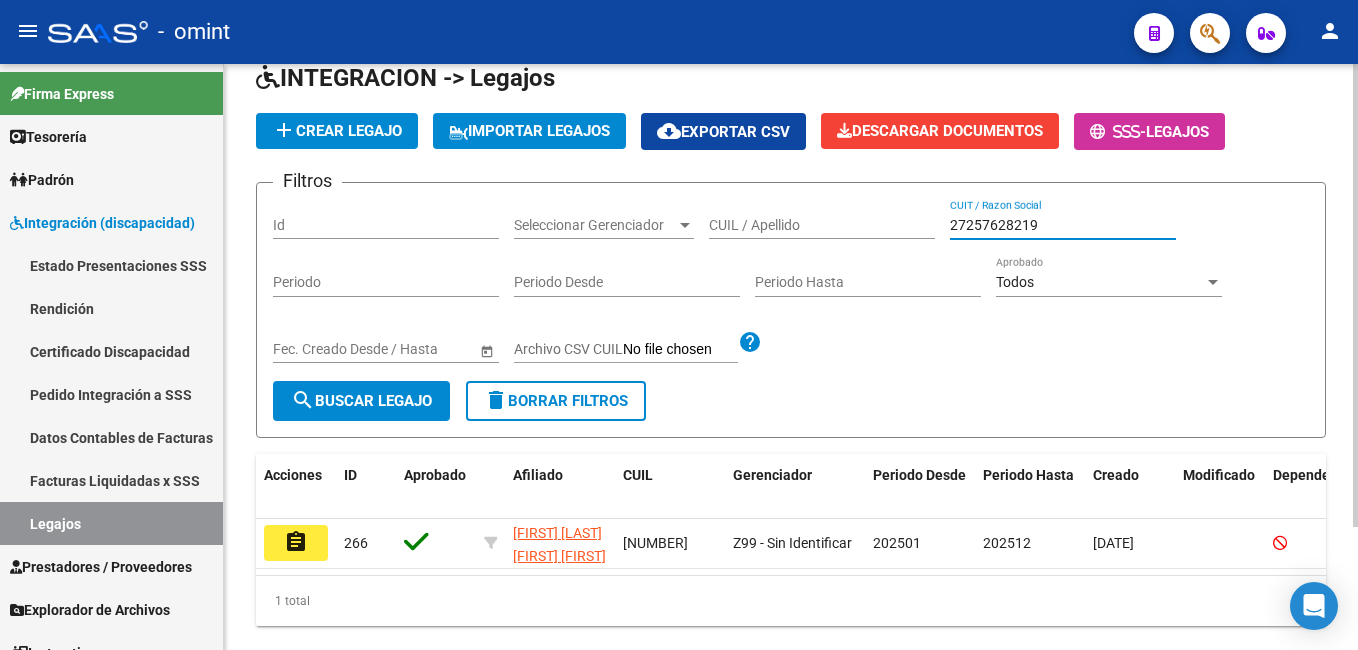 drag, startPoint x: 1057, startPoint y: 222, endPoint x: 540, endPoint y: 234, distance: 517.1392 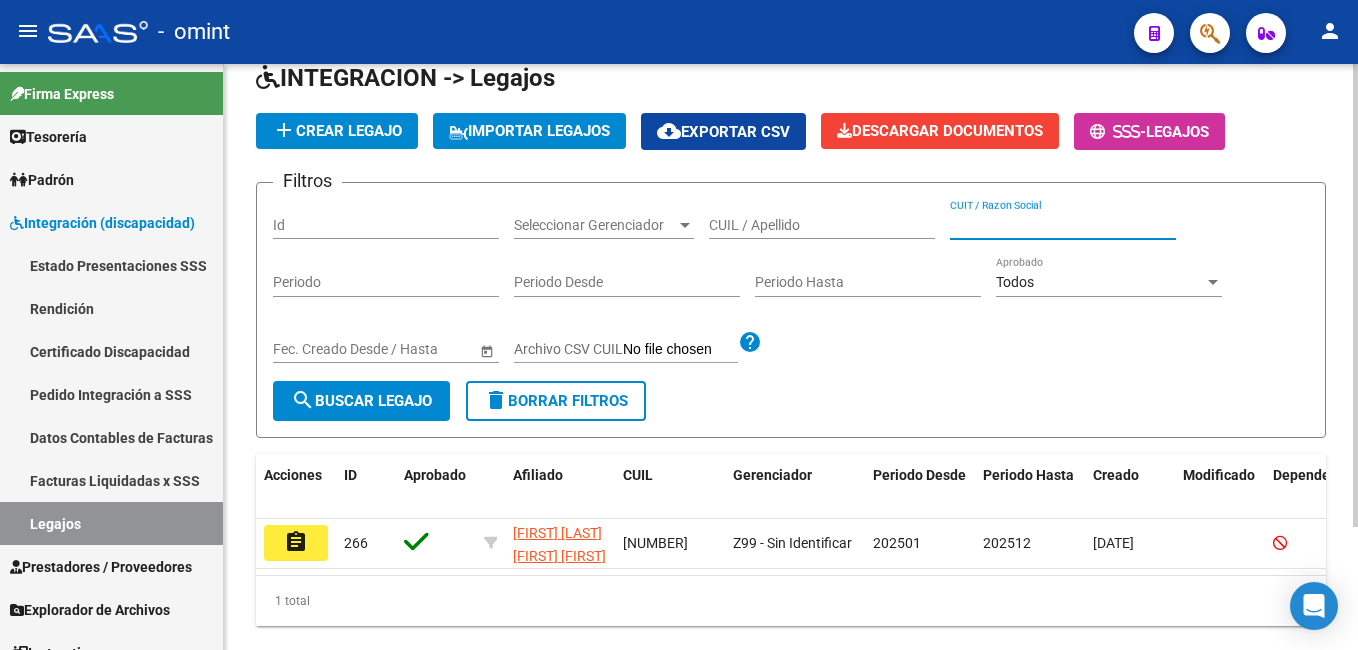 paste on "[NUMBER]" 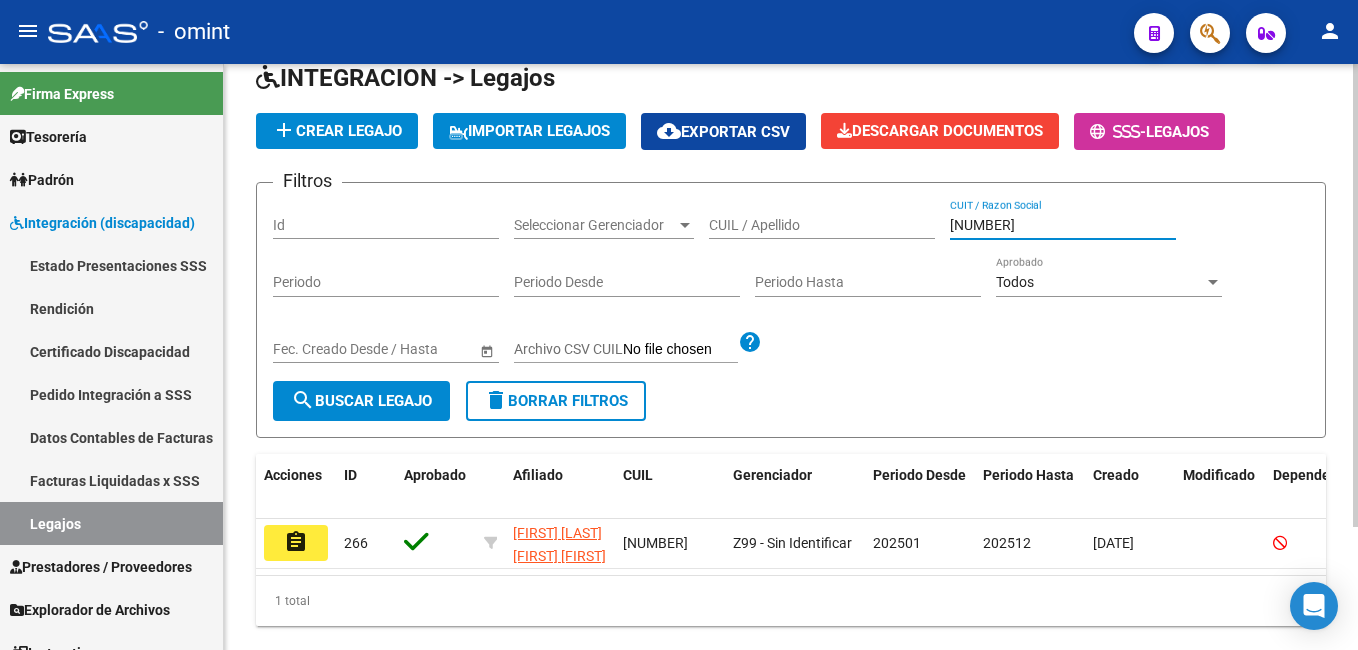click on "[NUMBER]" at bounding box center [1063, 225] 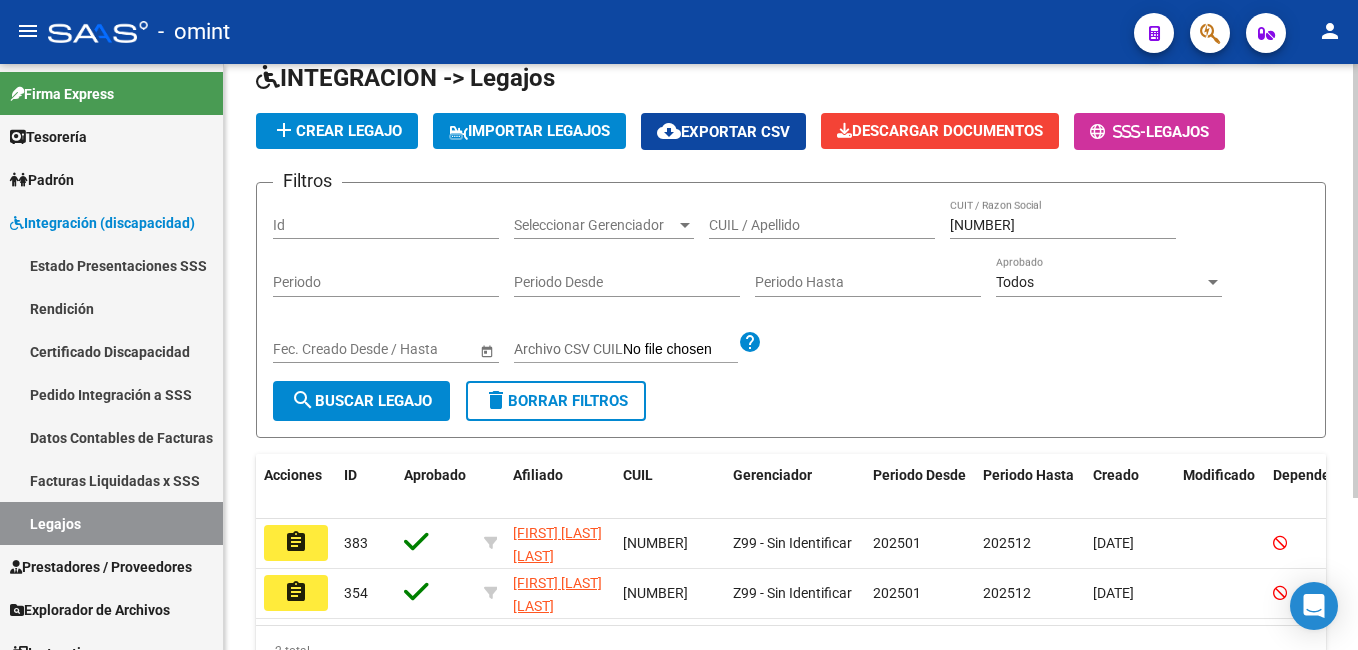 scroll, scrollTop: 200, scrollLeft: 0, axis: vertical 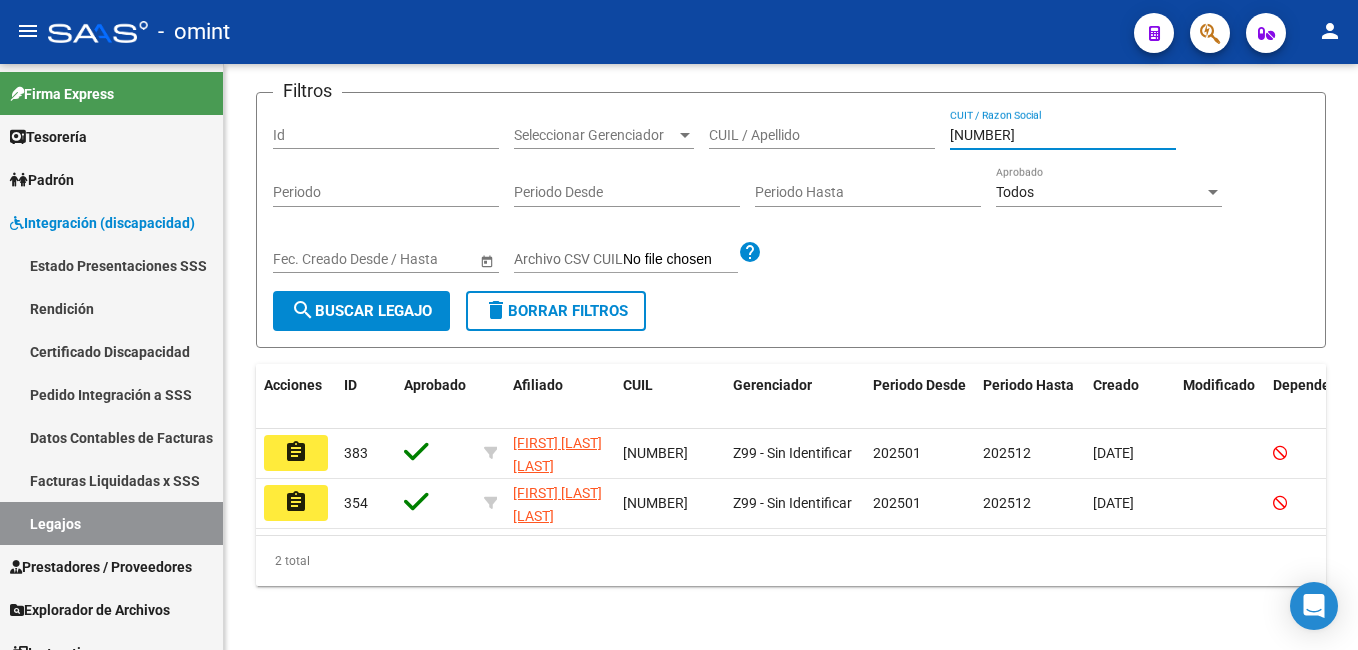 drag, startPoint x: 1052, startPoint y: 126, endPoint x: 649, endPoint y: 54, distance: 409.38123 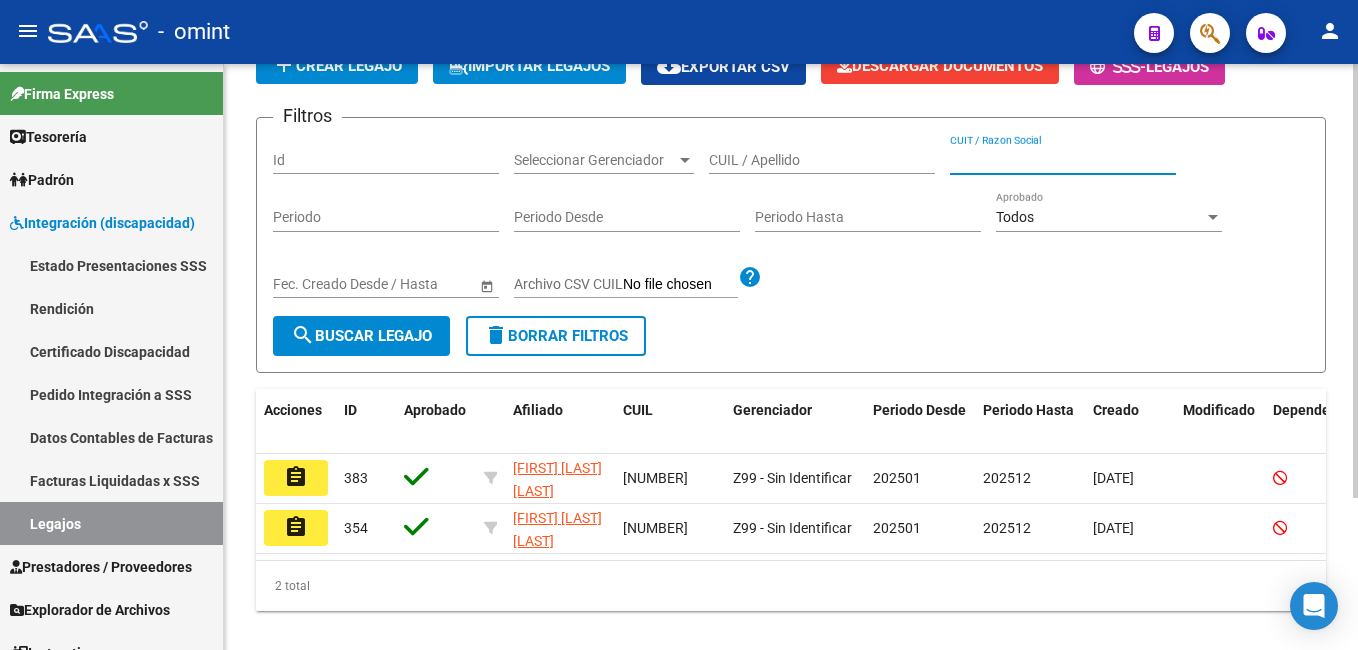paste on "[NUMBER]" 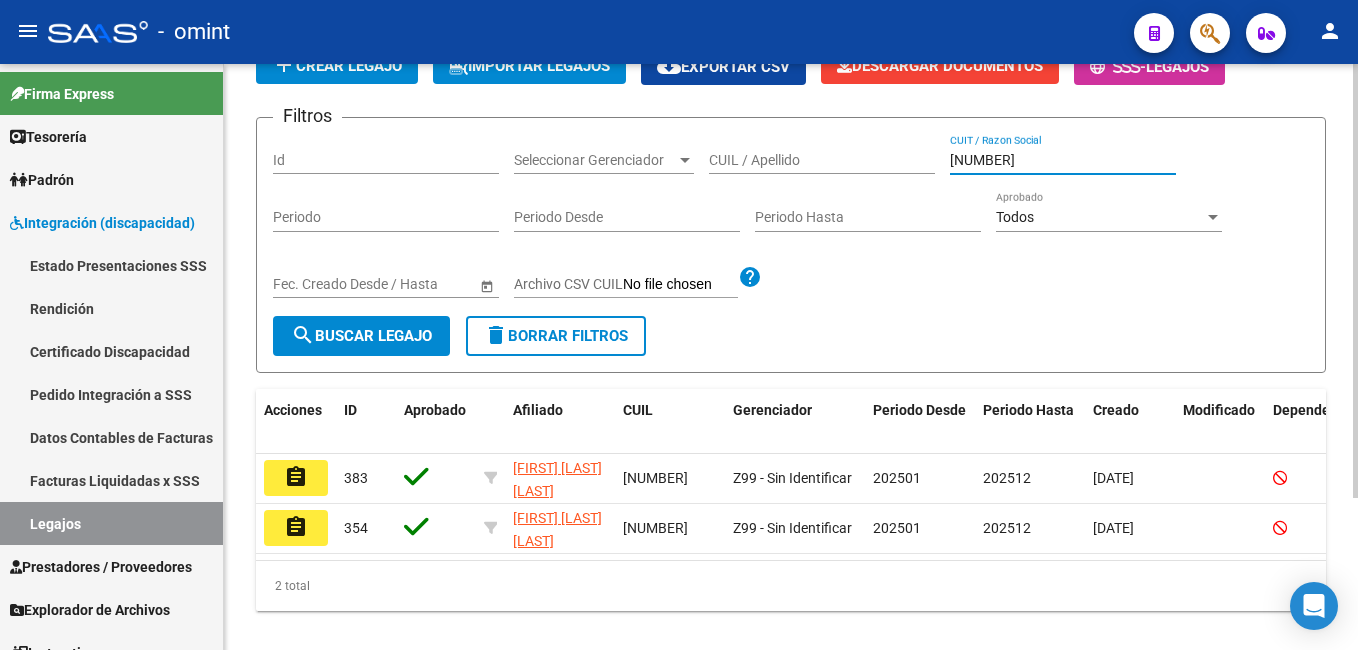 click on "[NUMBER]" at bounding box center (1063, 160) 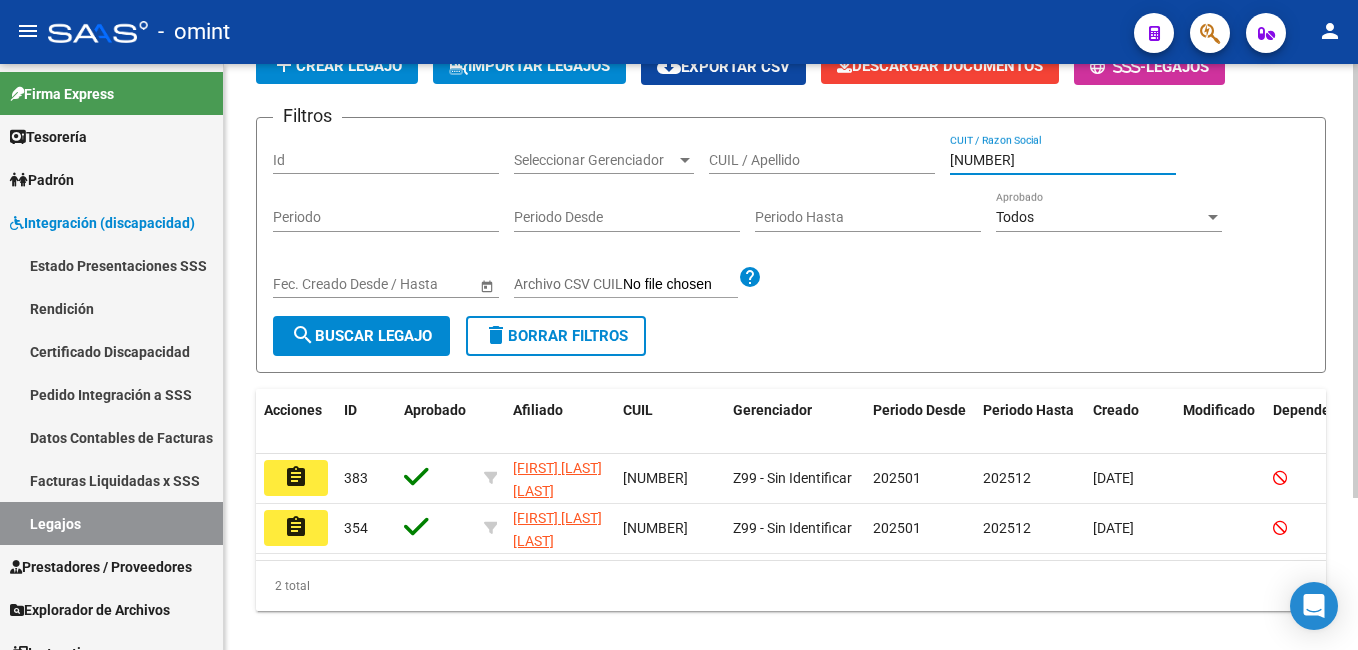 click on "[NUMBER]" at bounding box center (1063, 160) 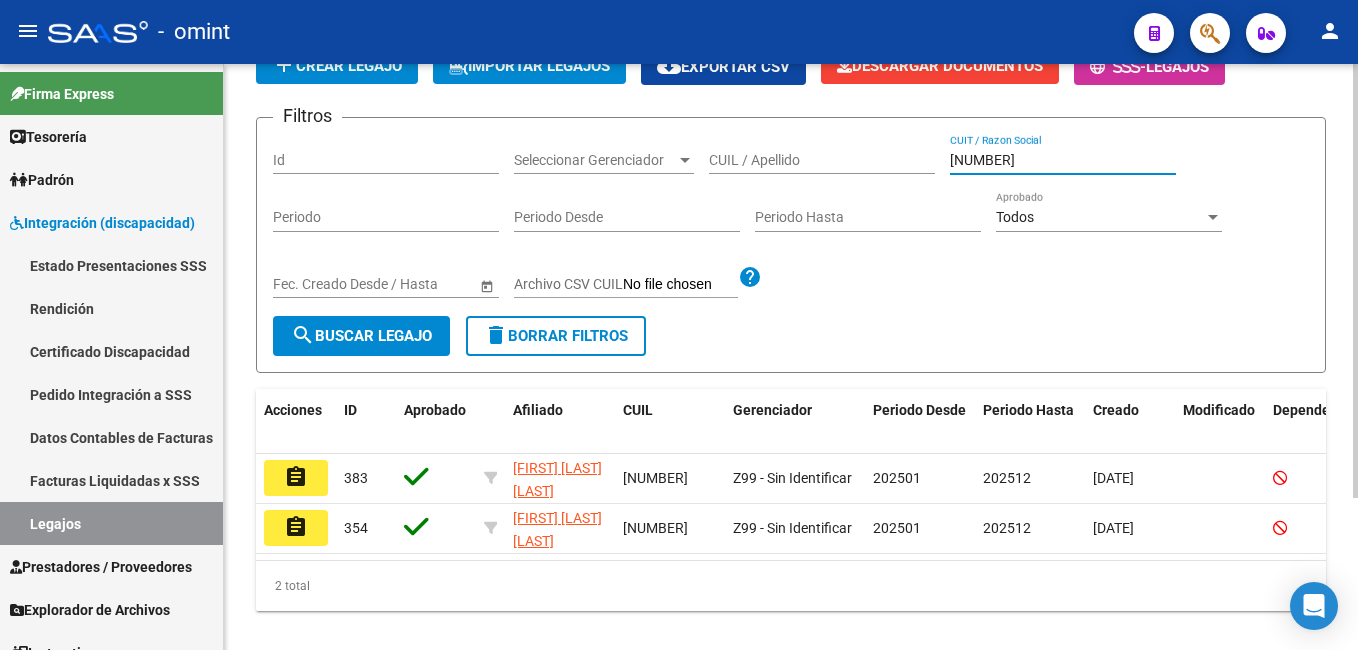 click on "[NUMBER]" at bounding box center [1063, 160] 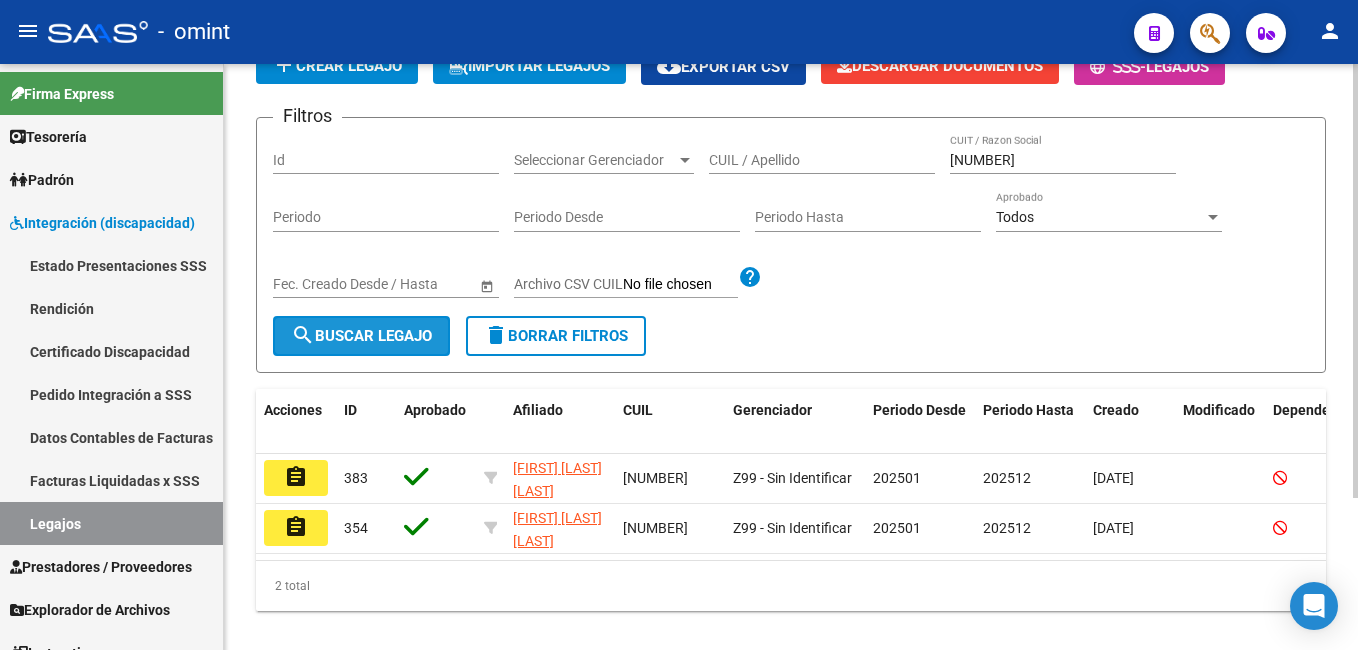 click on "search  Buscar Legajo" 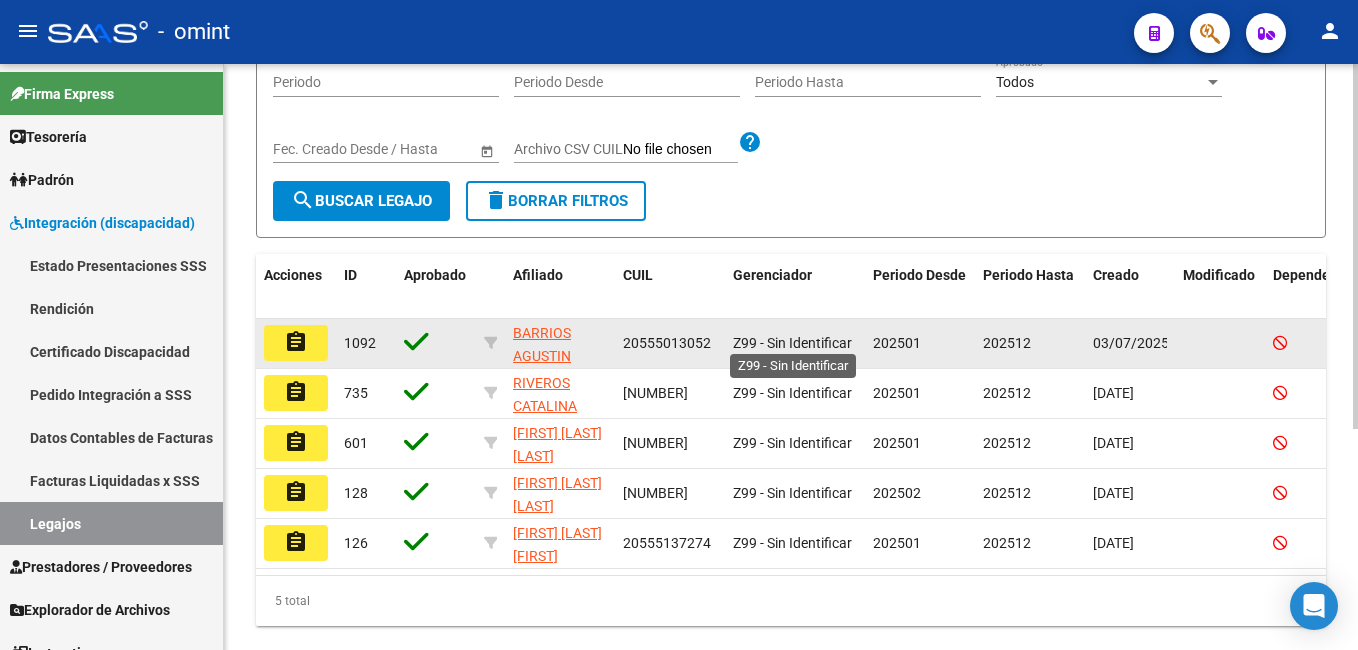 scroll, scrollTop: 355, scrollLeft: 0, axis: vertical 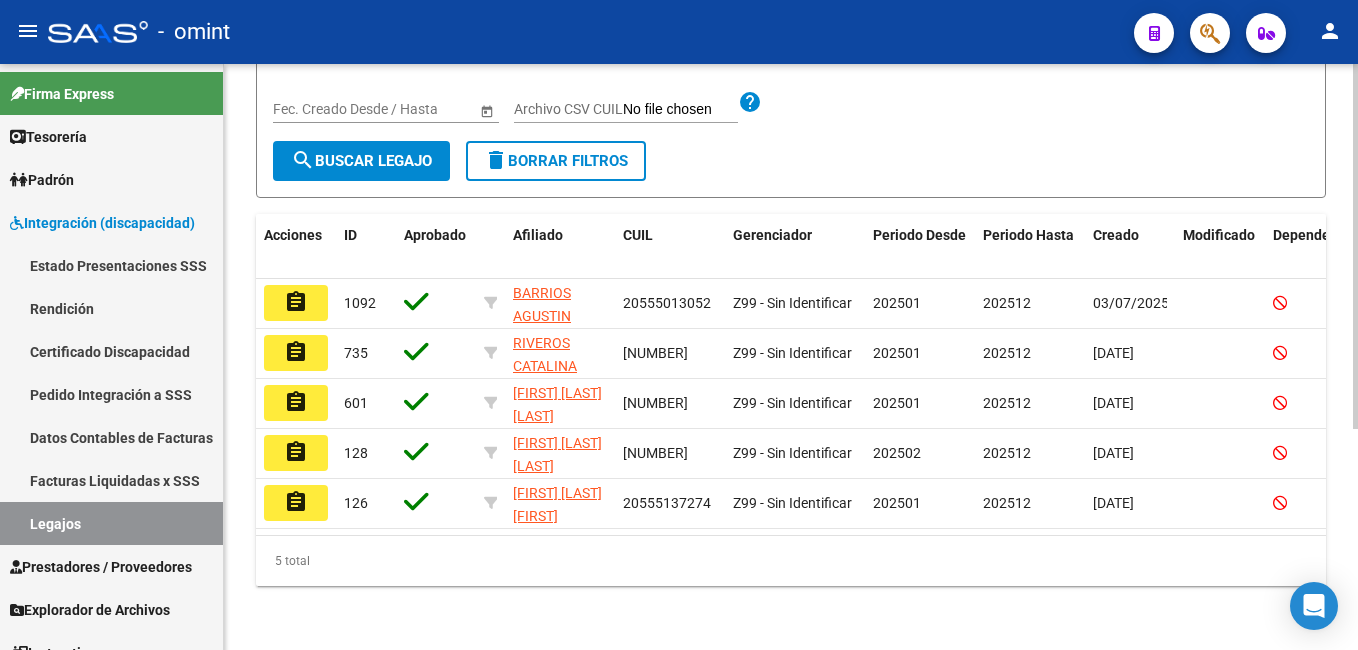 click on "Filtros Id Seleccionar Gerenciador Seleccionar Gerenciador [PHONE] / Apellido [PHONE] CUIT / Razon Social Periodo Periodo Desde Periodo Hasta Todos Aprobado Start date – End date Fec. Creado Desde / Hasta Archivo CSV CUIL help search Buscar Legajo delete Borrar Filtros" 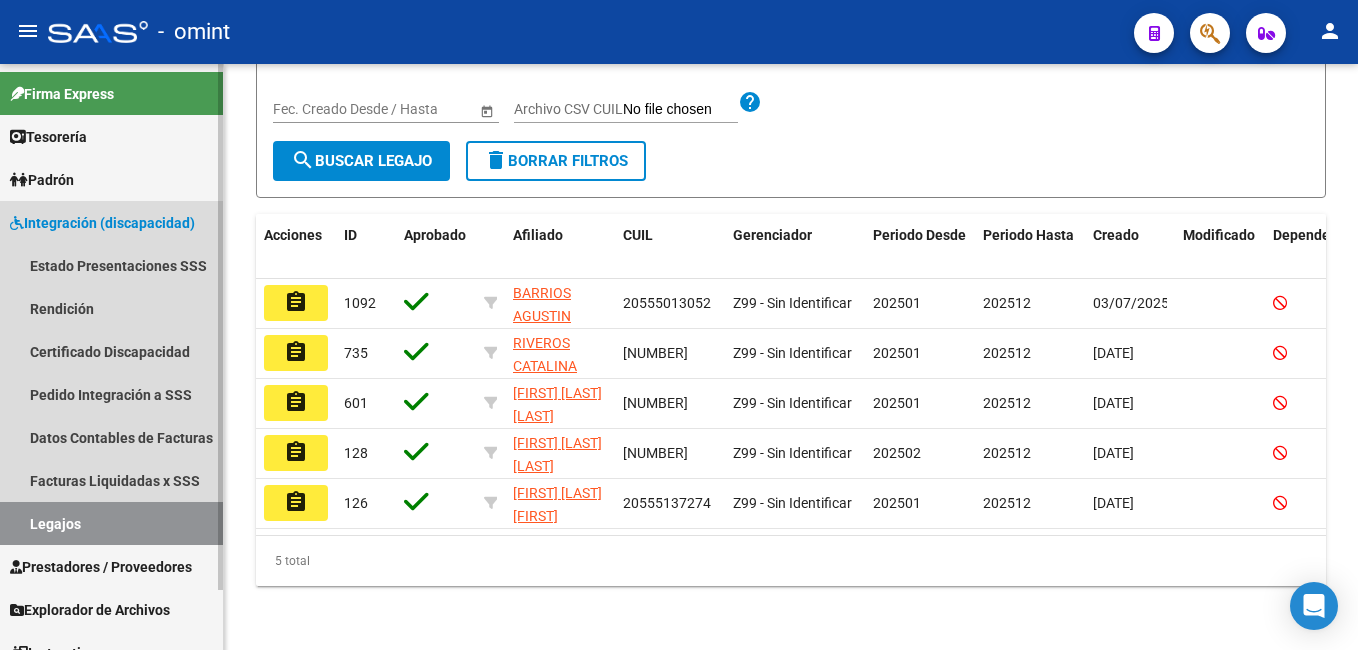 click on "Legajos" at bounding box center [111, 523] 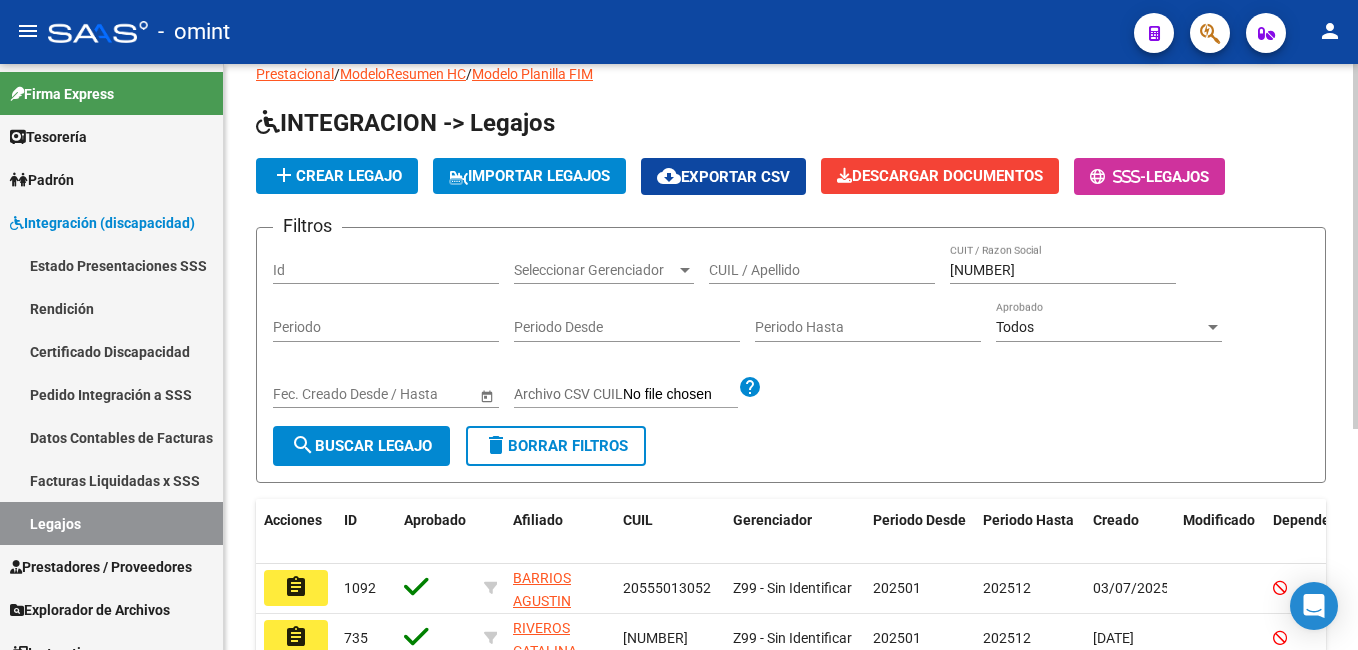 scroll, scrollTop: 0, scrollLeft: 0, axis: both 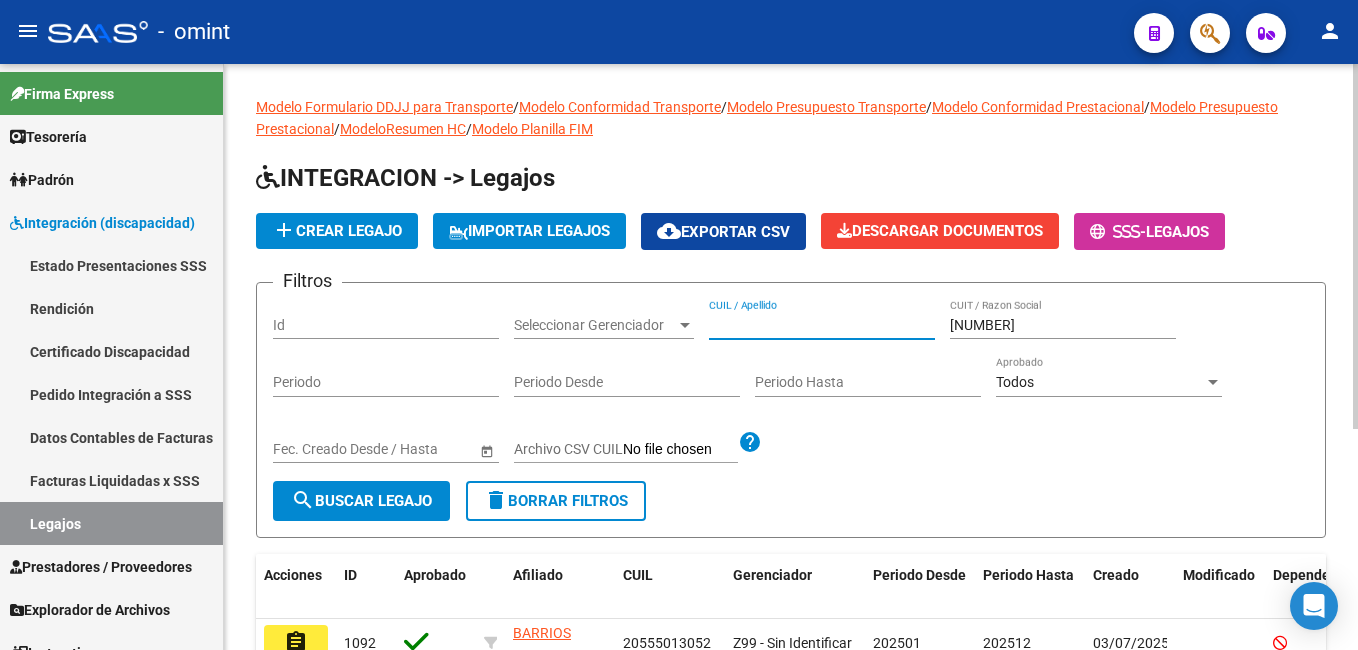 paste on "[NUMBER]" 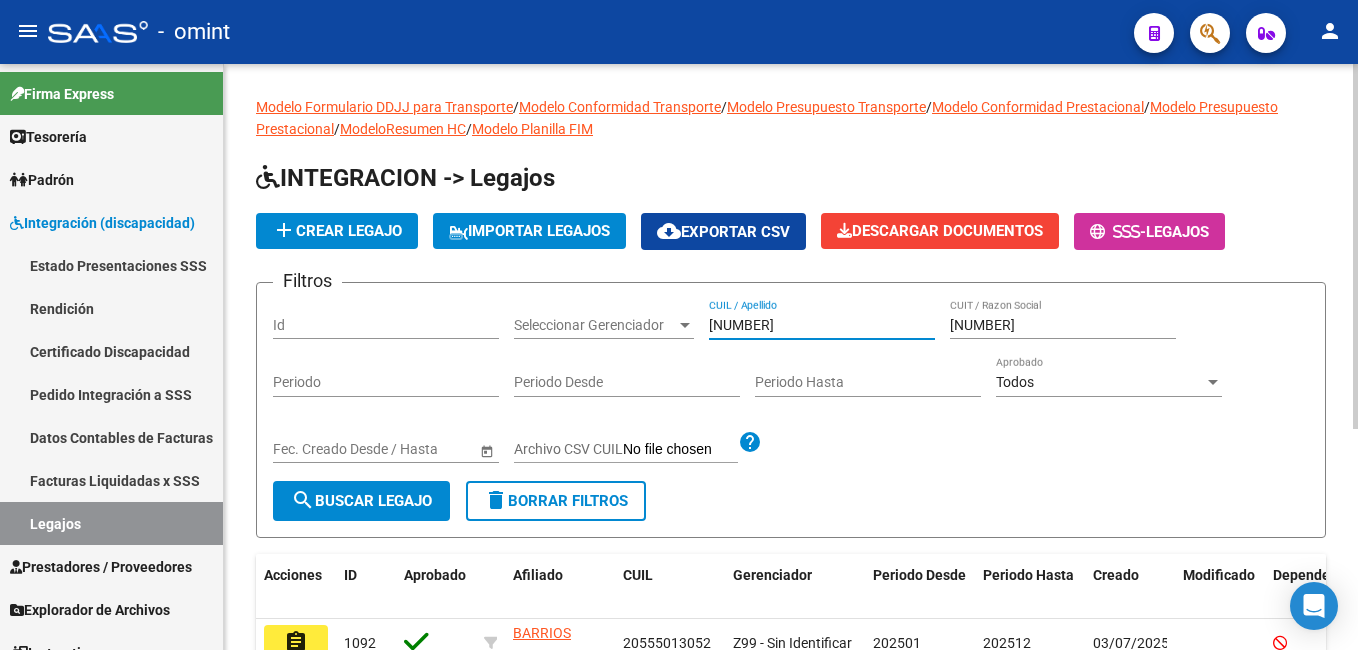 type on "[NUMBER]" 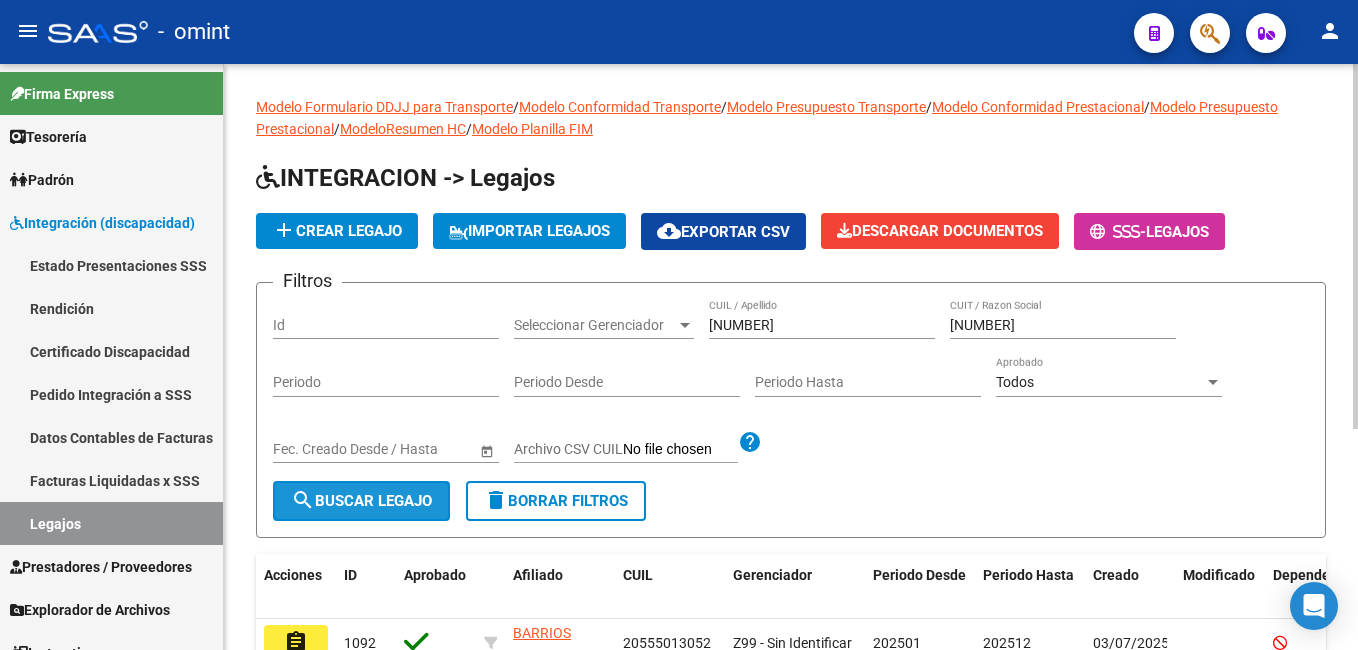 click on "search  Buscar Legajo" 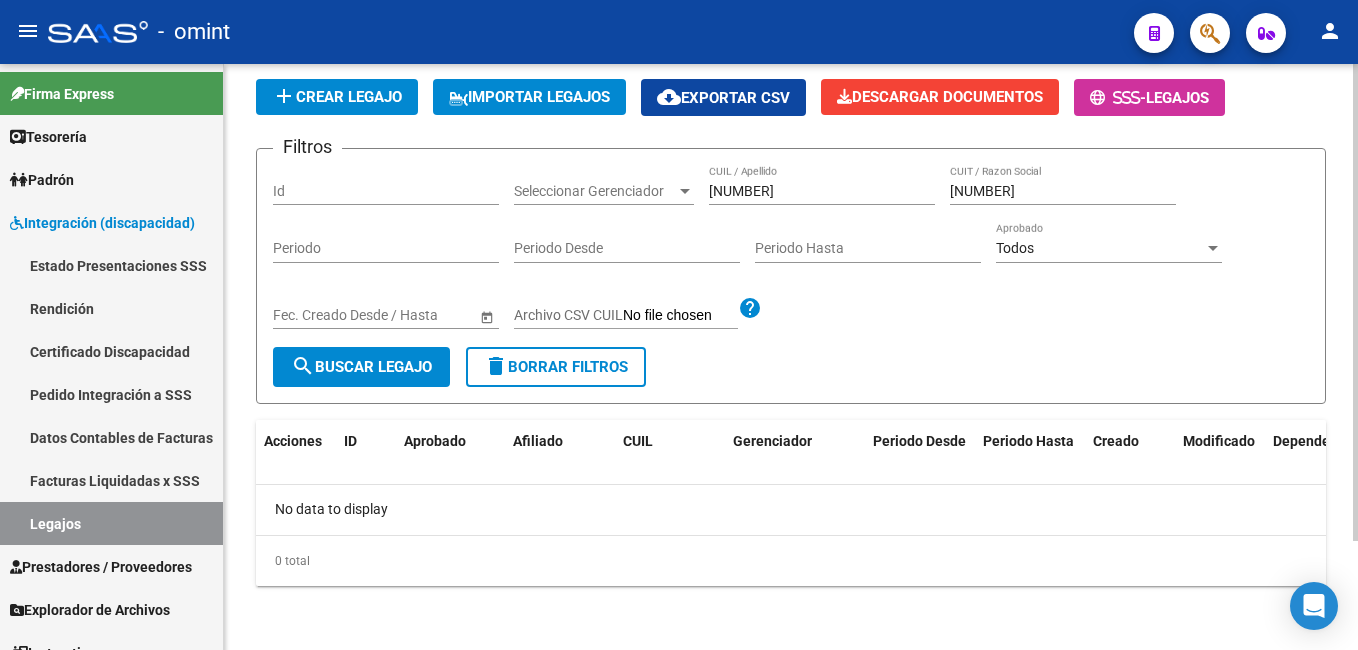 scroll, scrollTop: 0, scrollLeft: 0, axis: both 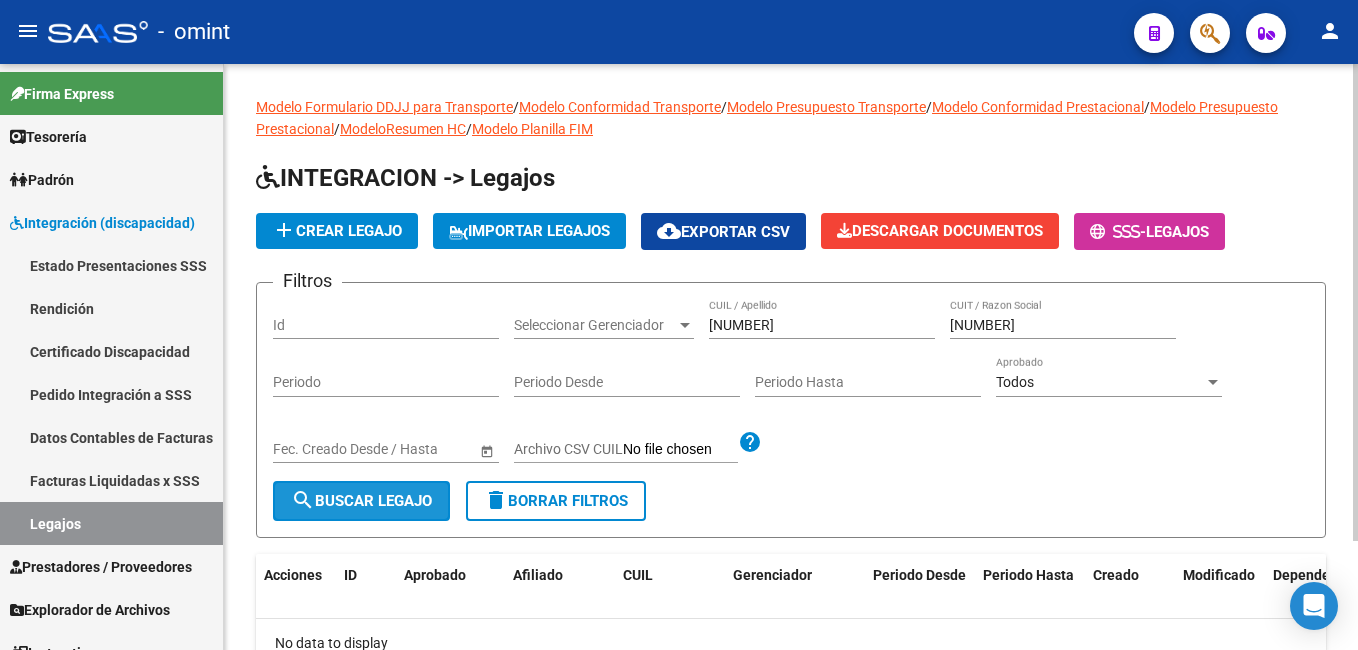click on "search  Buscar Legajo" 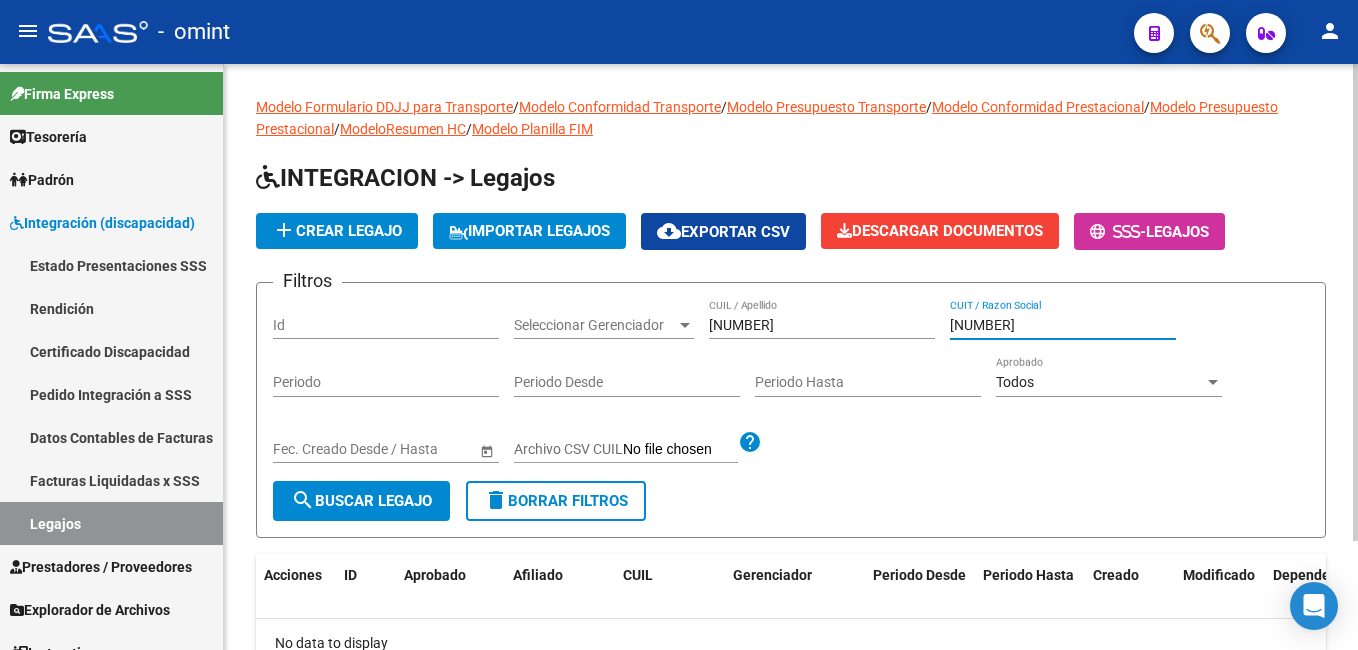 drag, startPoint x: 1001, startPoint y: 321, endPoint x: 868, endPoint y: 301, distance: 134.49535 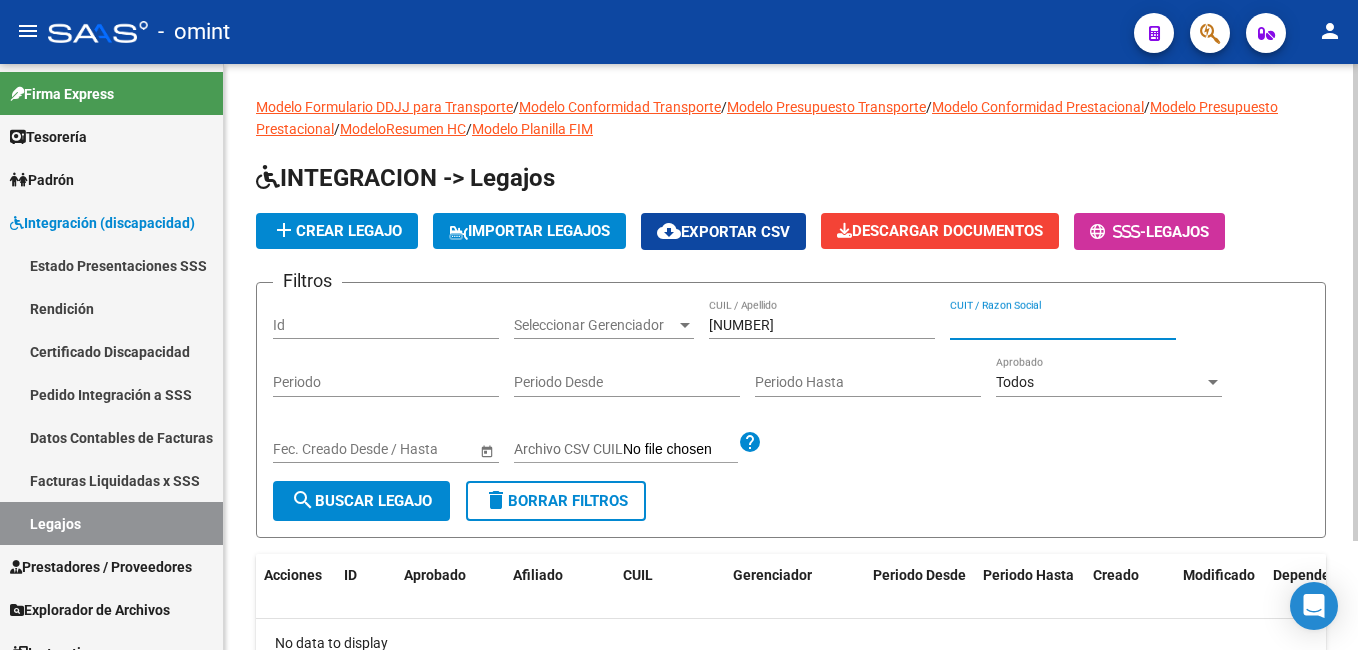 type 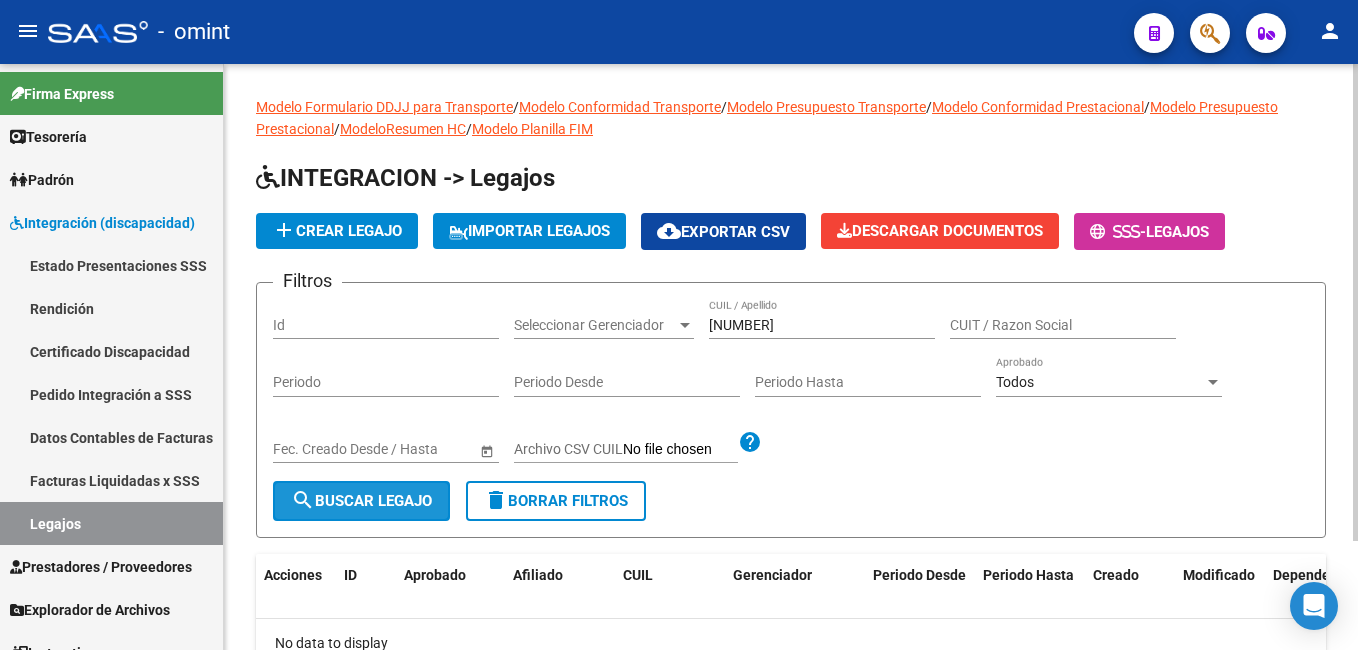 click on "search  Buscar Legajo" 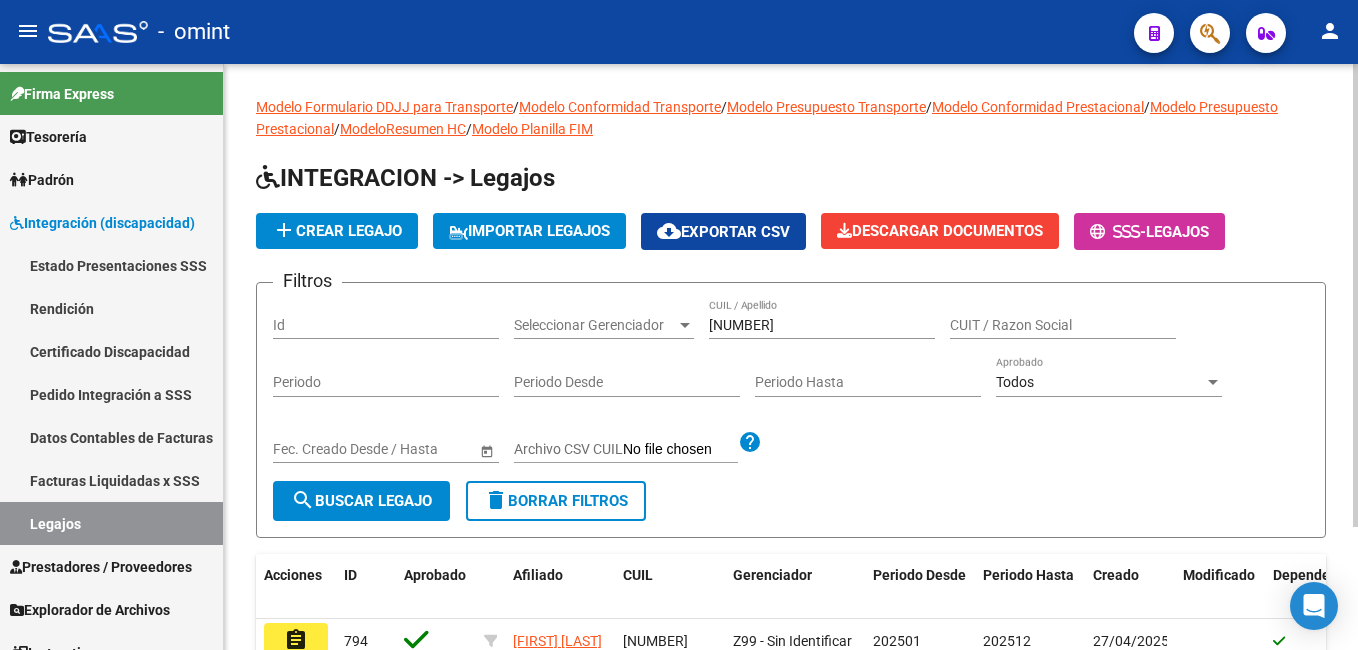 scroll, scrollTop: 100, scrollLeft: 0, axis: vertical 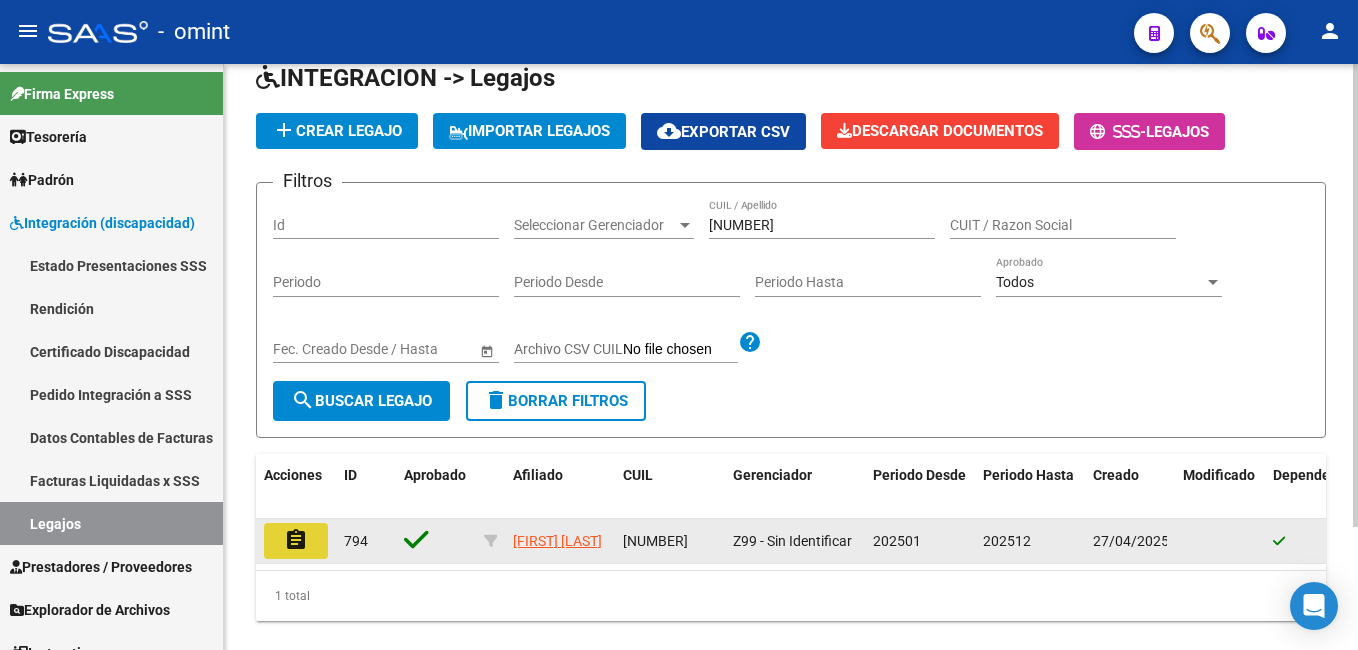 click on "assignment" 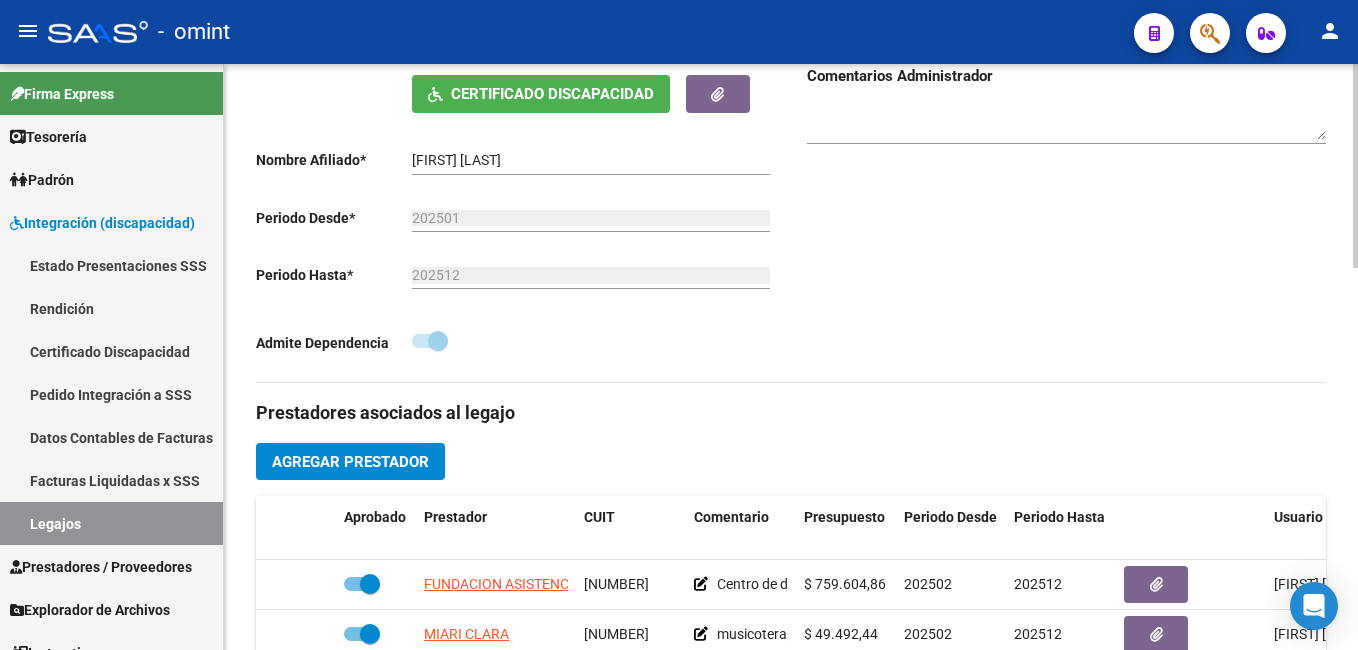 scroll, scrollTop: 600, scrollLeft: 0, axis: vertical 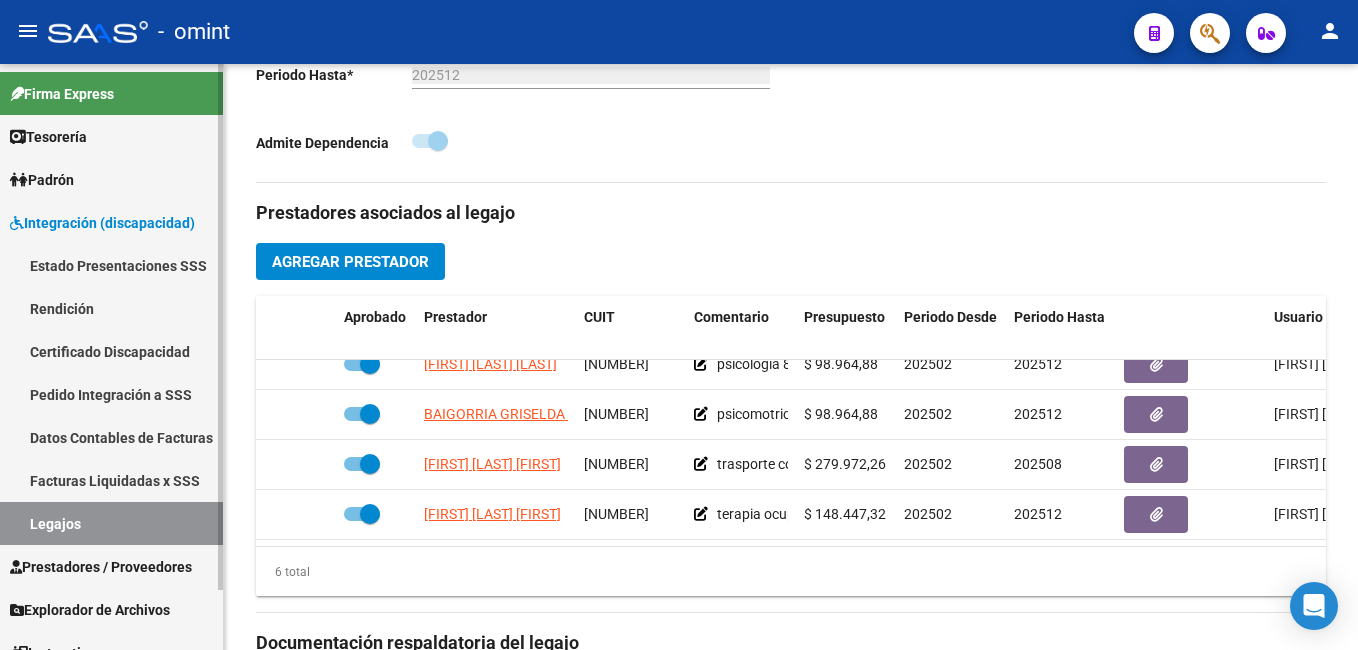 click on "Legajos" at bounding box center [111, 523] 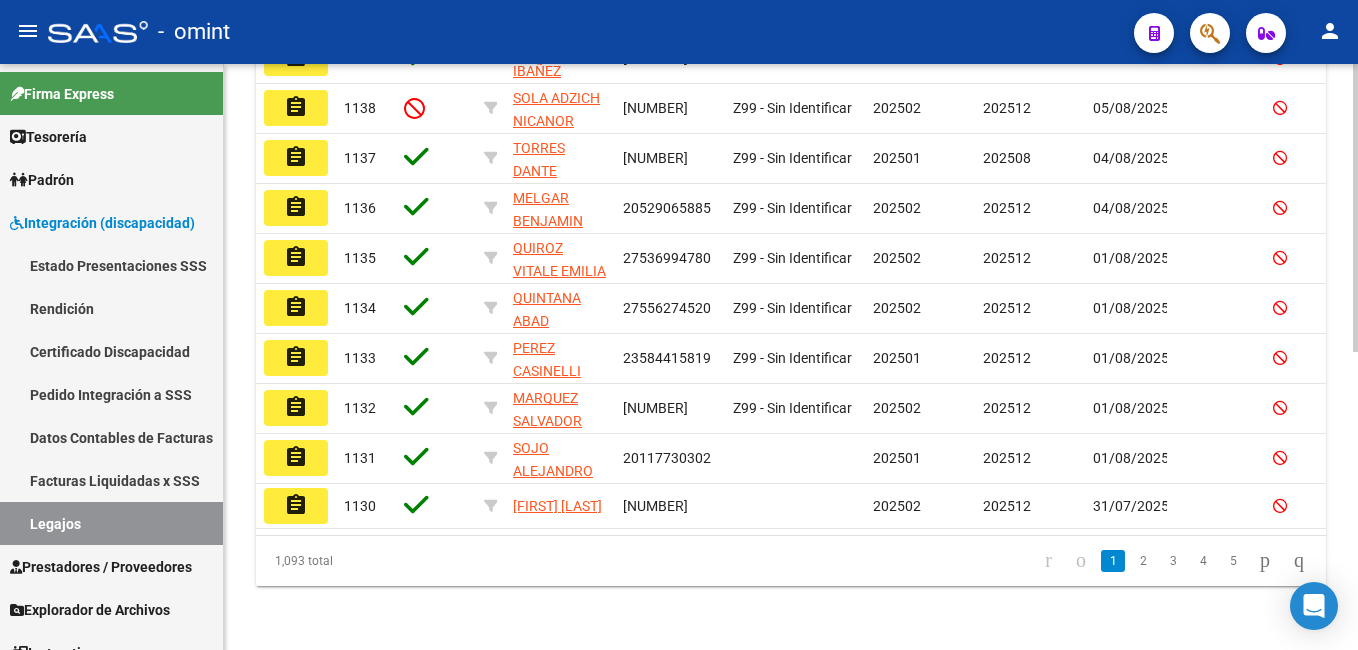 scroll, scrollTop: 0, scrollLeft: 0, axis: both 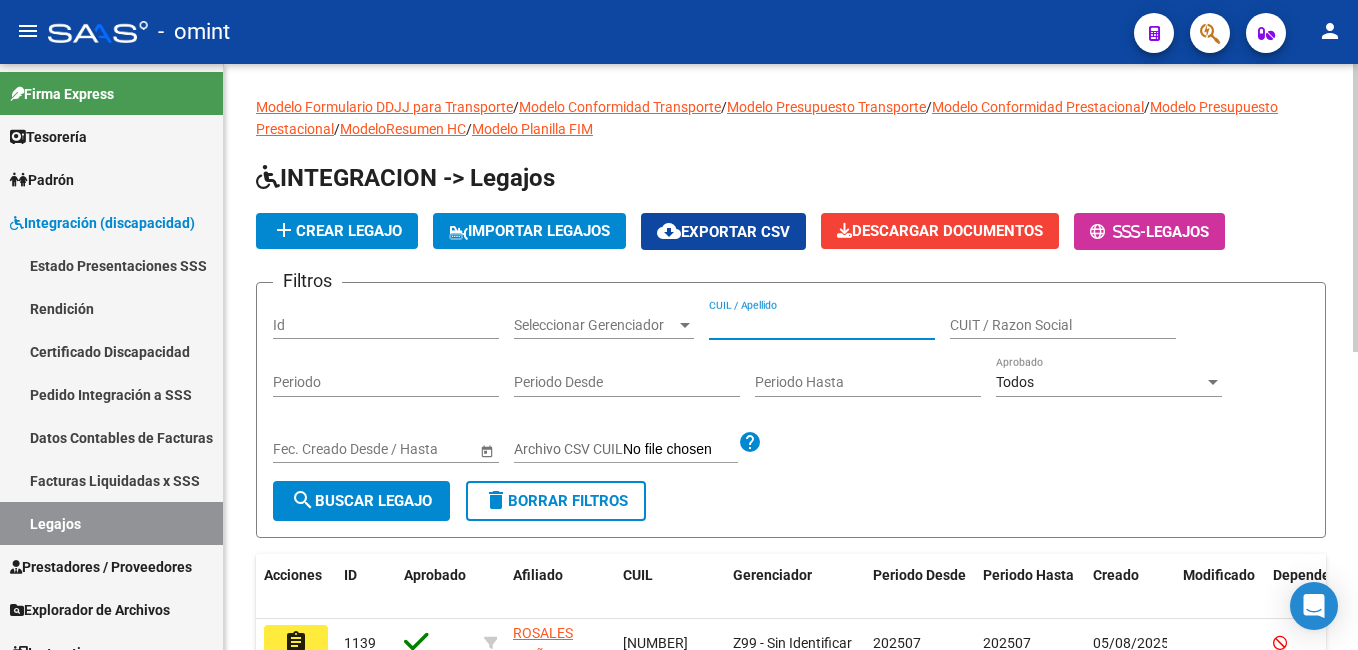 paste on "[NUMBER]" 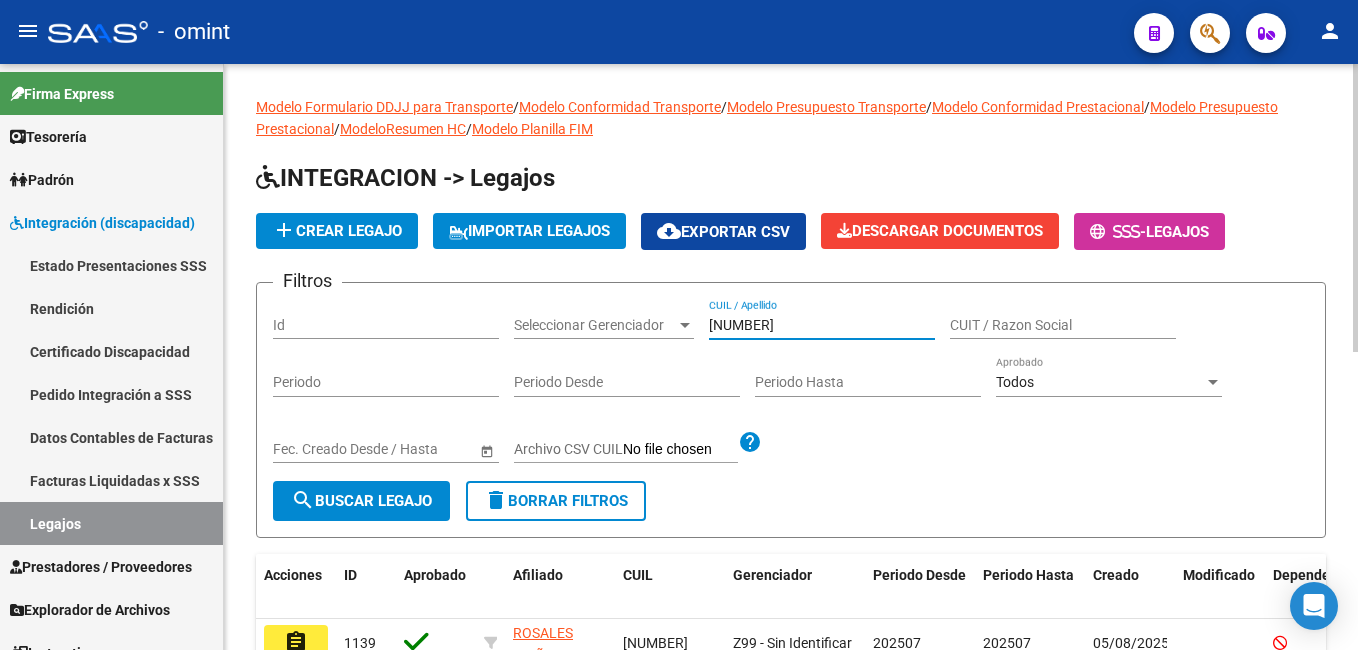 type on "[NUMBER]" 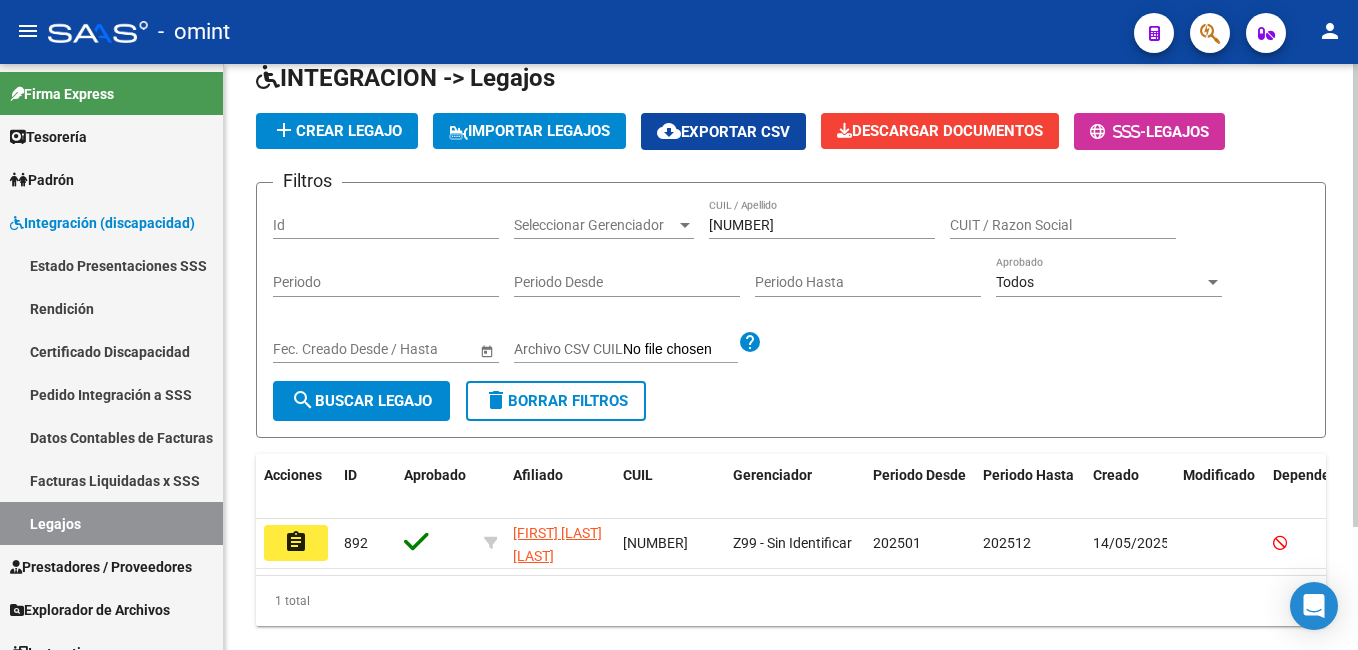 scroll, scrollTop: 155, scrollLeft: 0, axis: vertical 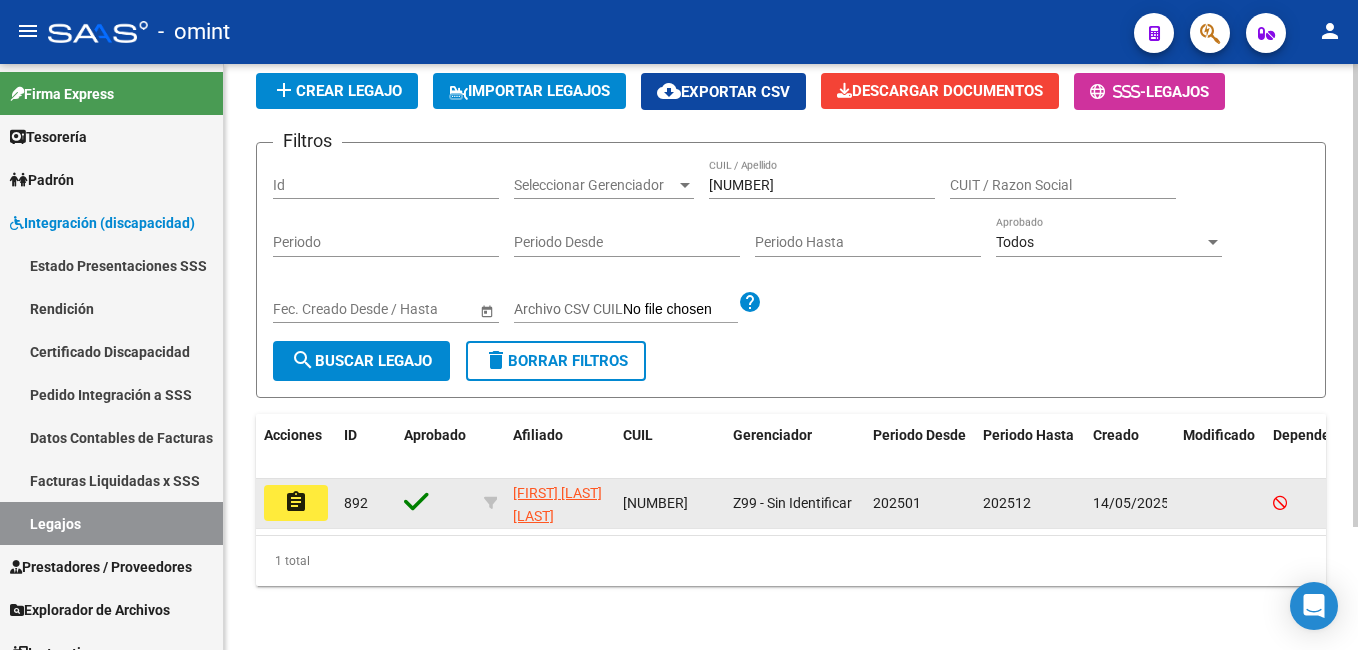 click on "assignment" 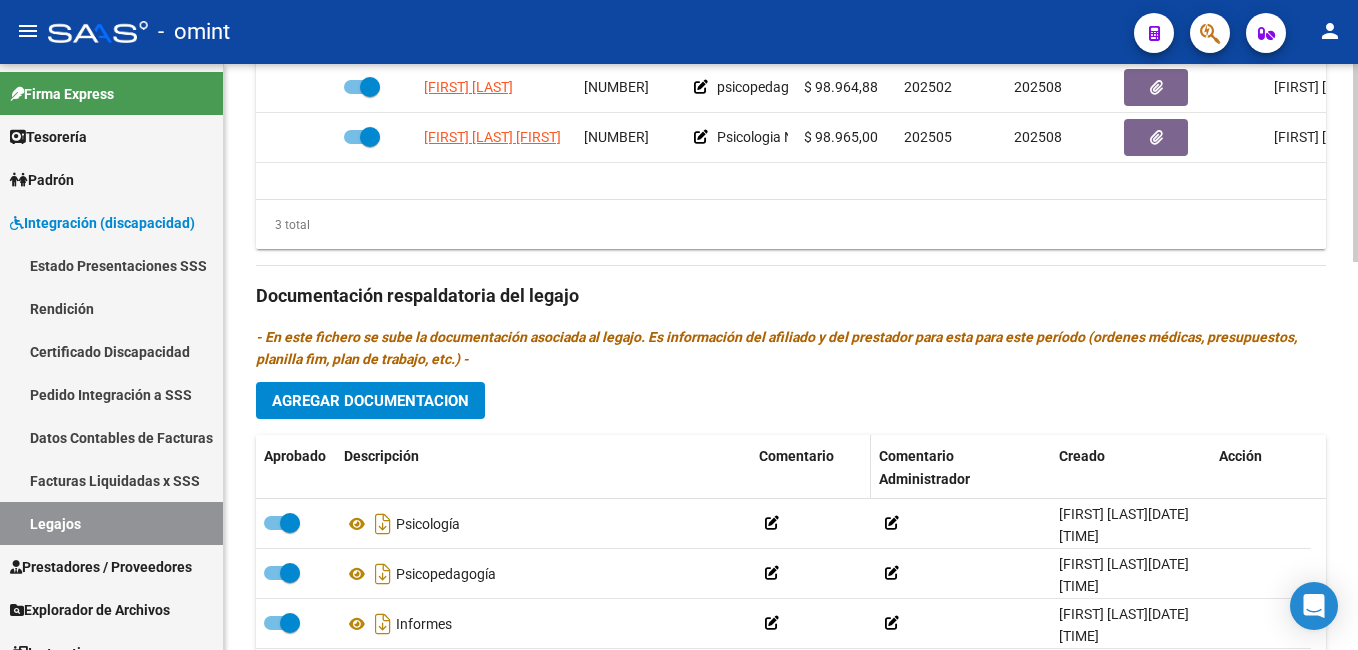 scroll, scrollTop: 1100, scrollLeft: 0, axis: vertical 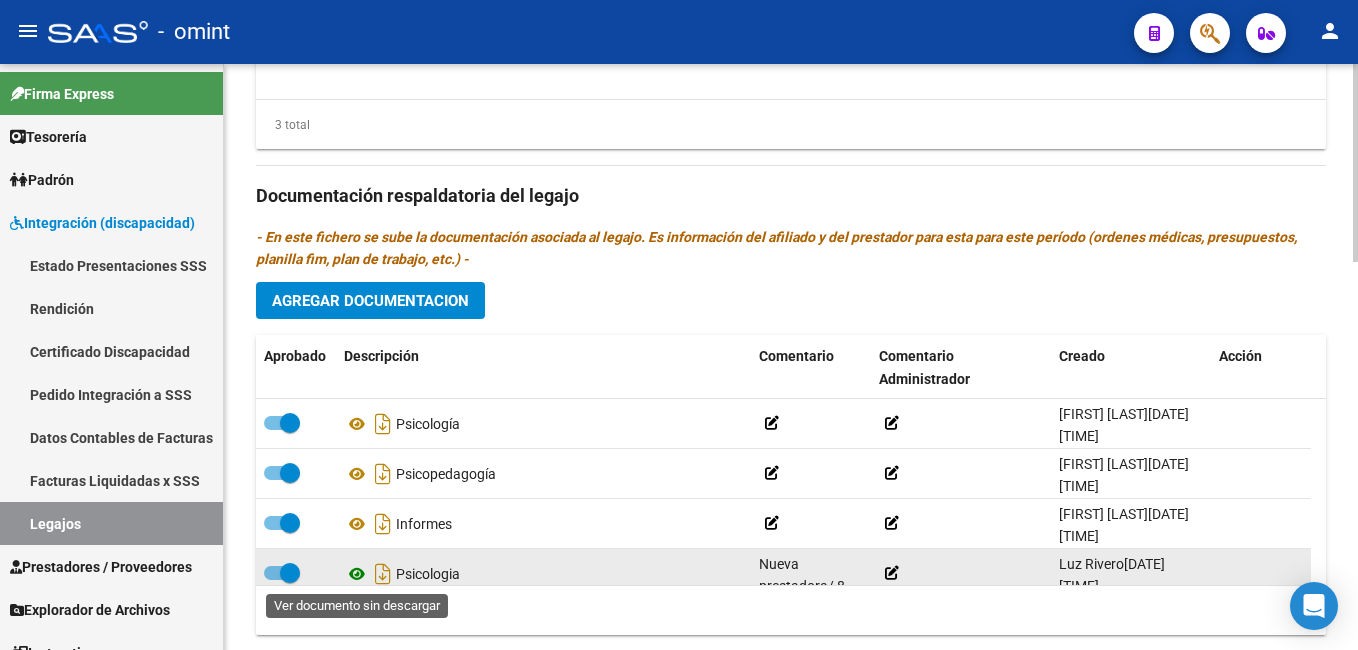 click 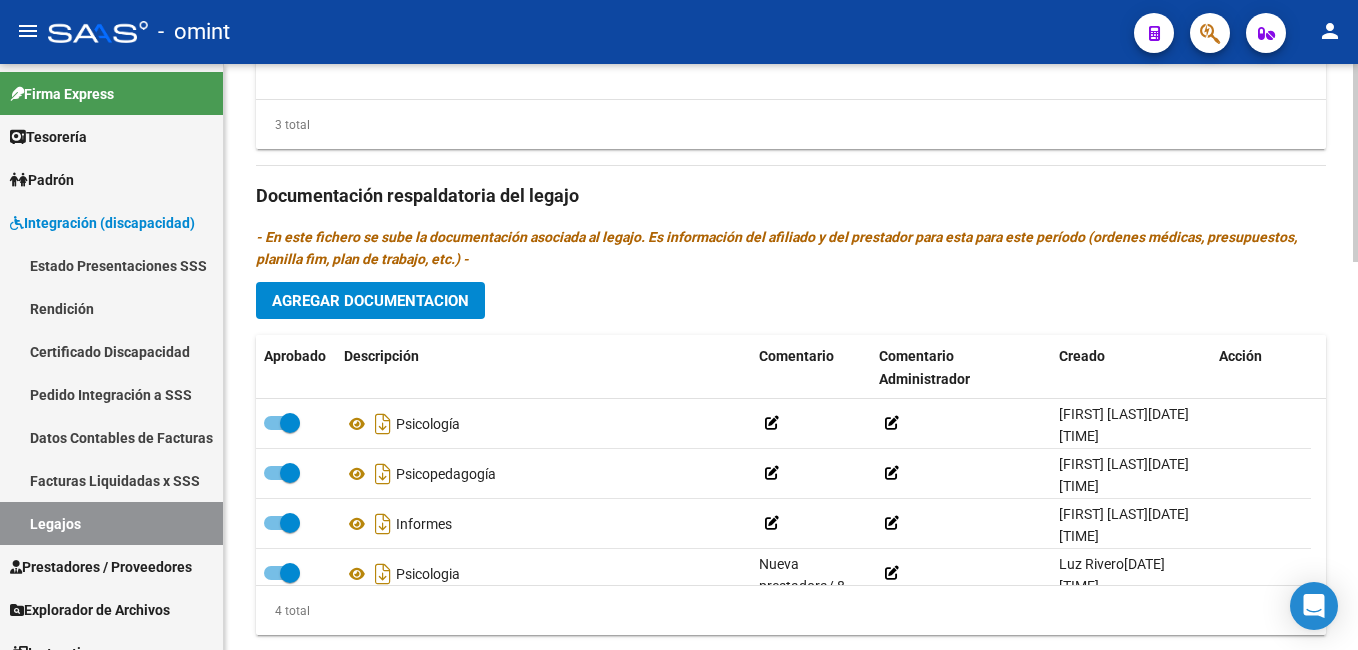 scroll, scrollTop: 800, scrollLeft: 0, axis: vertical 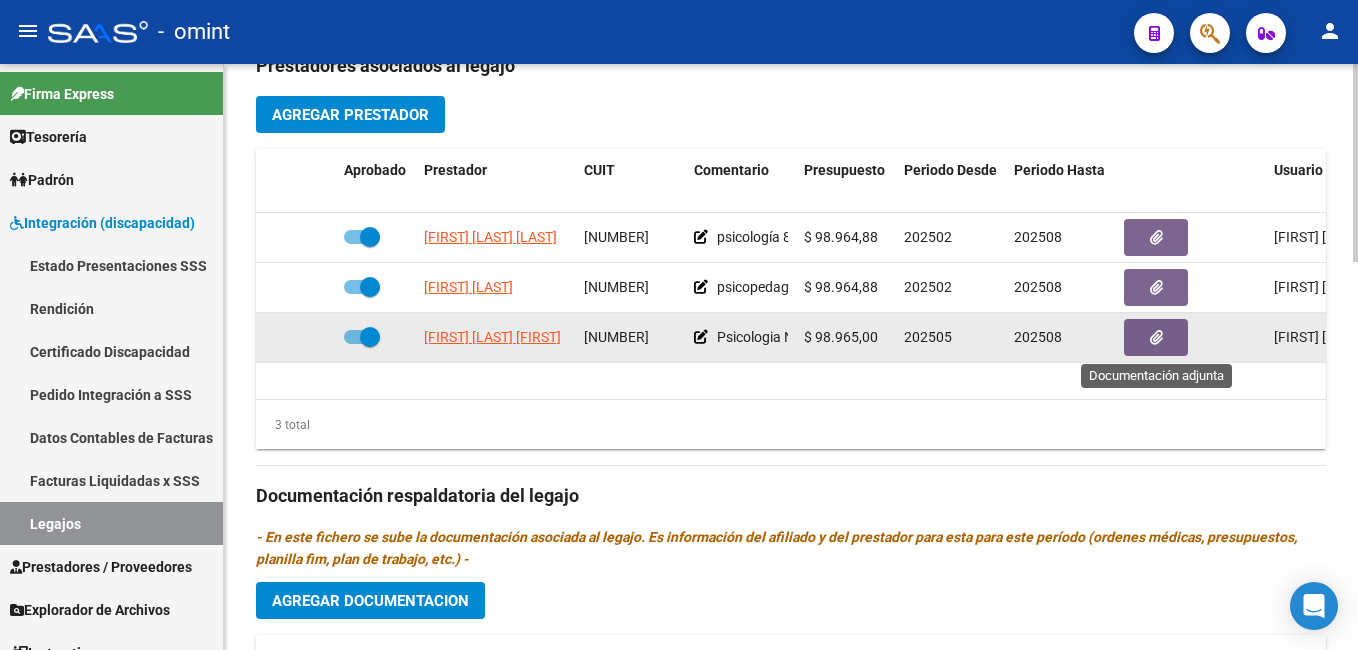 click 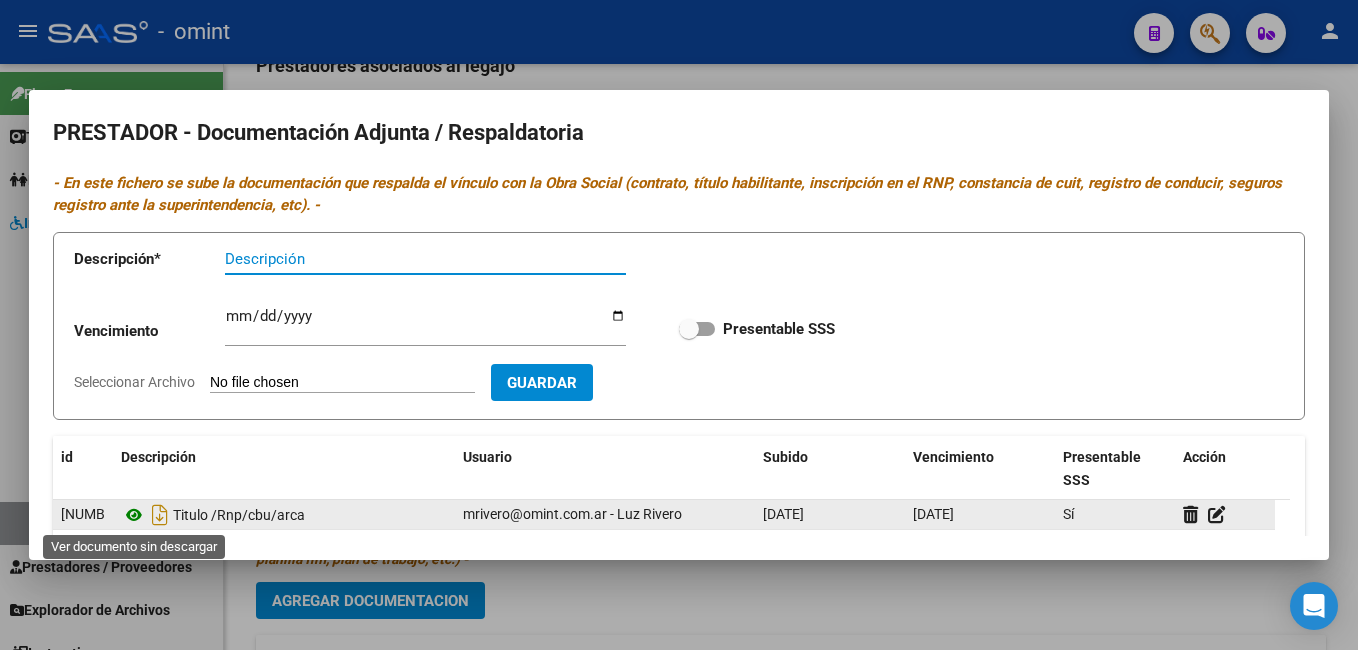 click 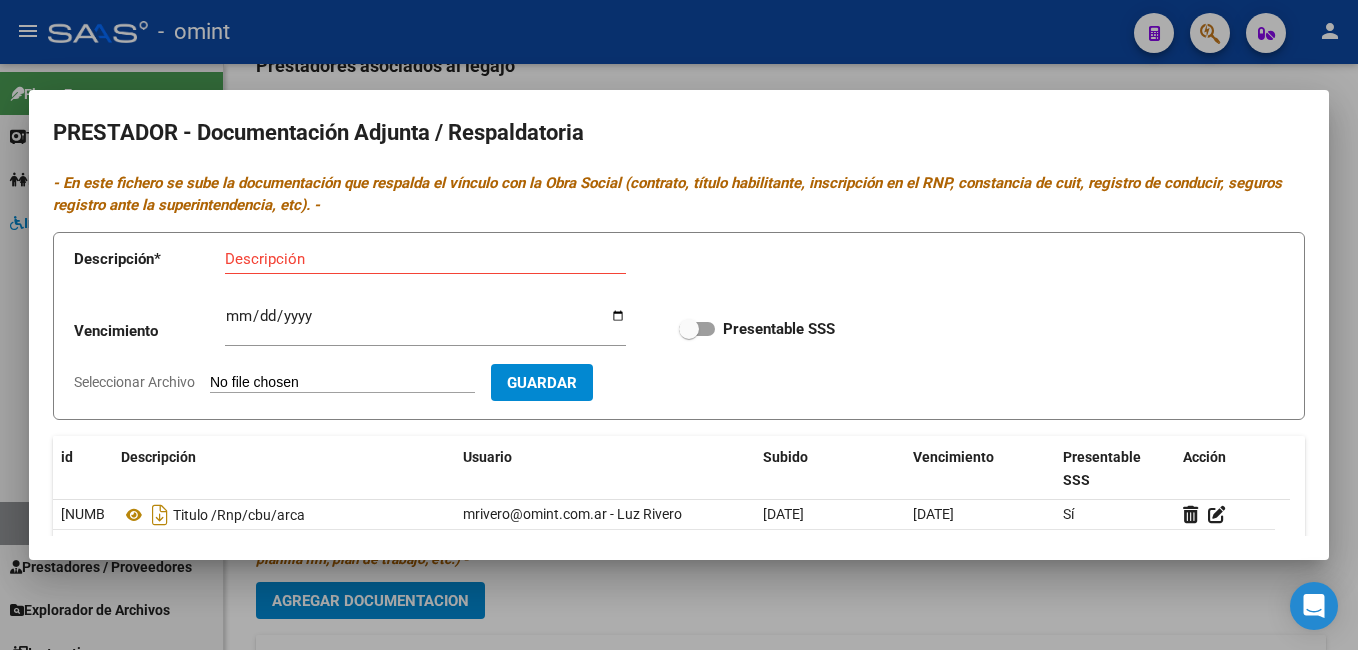 click at bounding box center [679, 325] 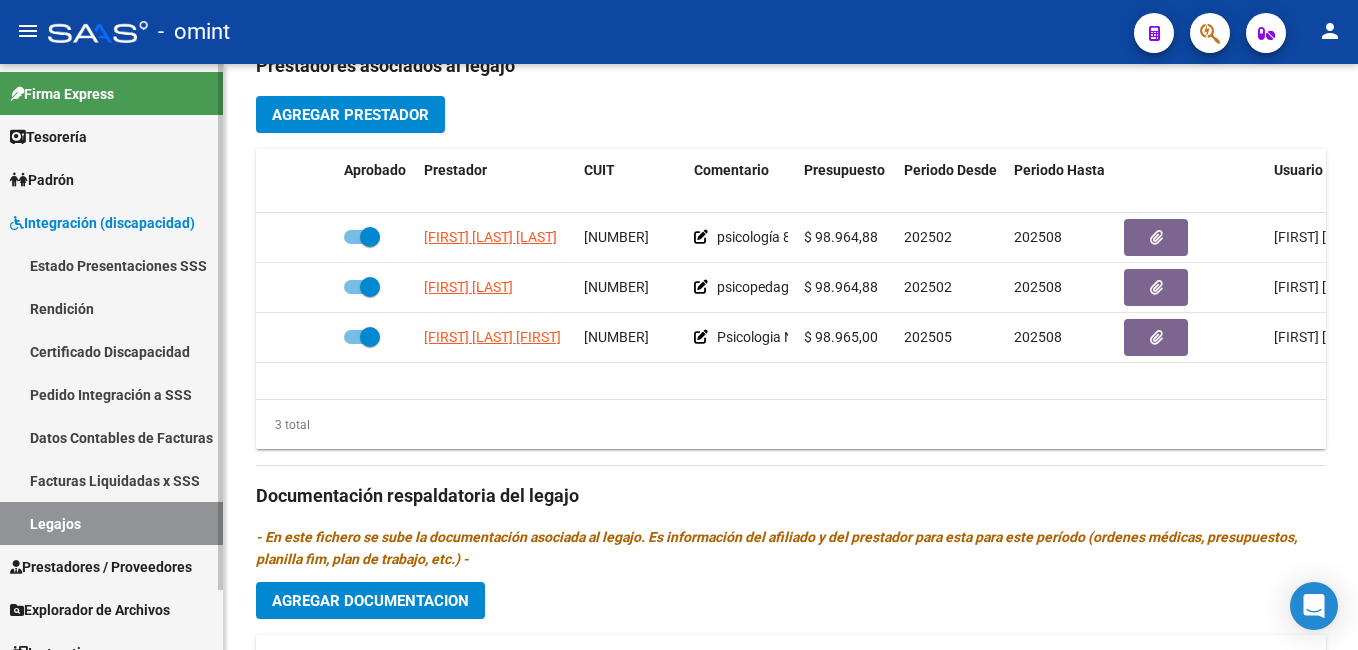 click on "Legajos" at bounding box center (111, 523) 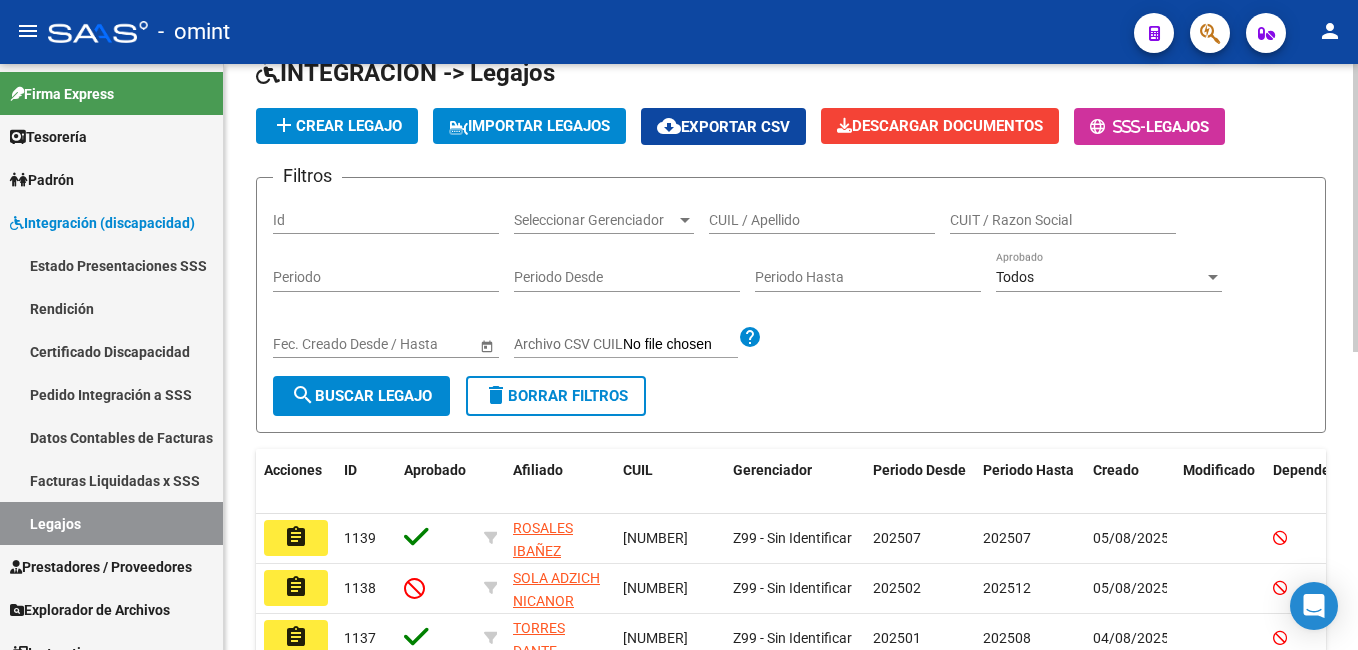 scroll, scrollTop: 0, scrollLeft: 0, axis: both 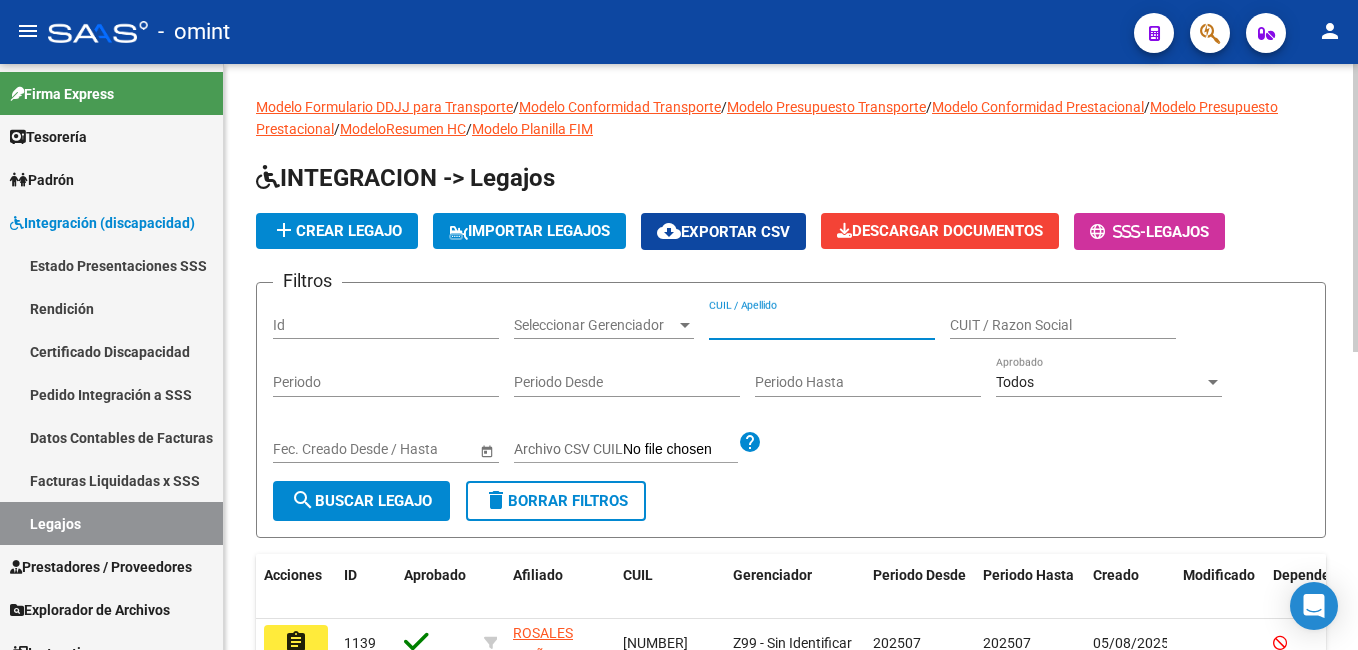 paste on "20490807145" 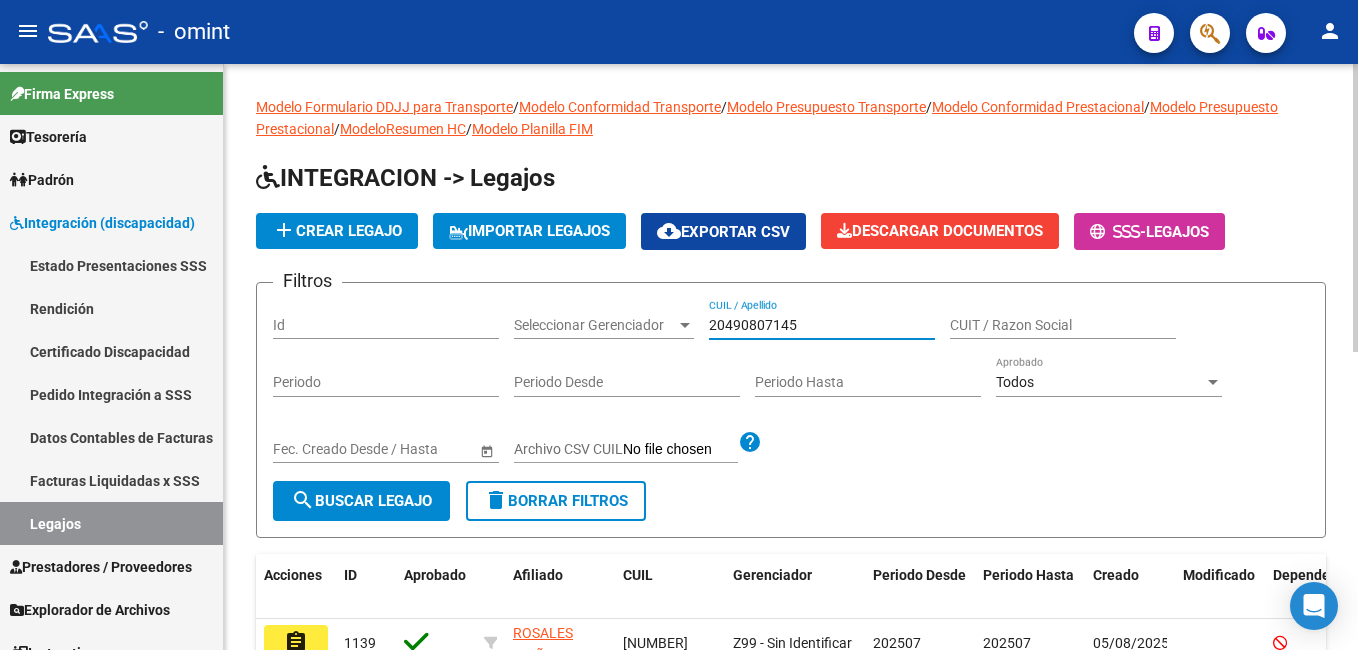 type on "20490807145" 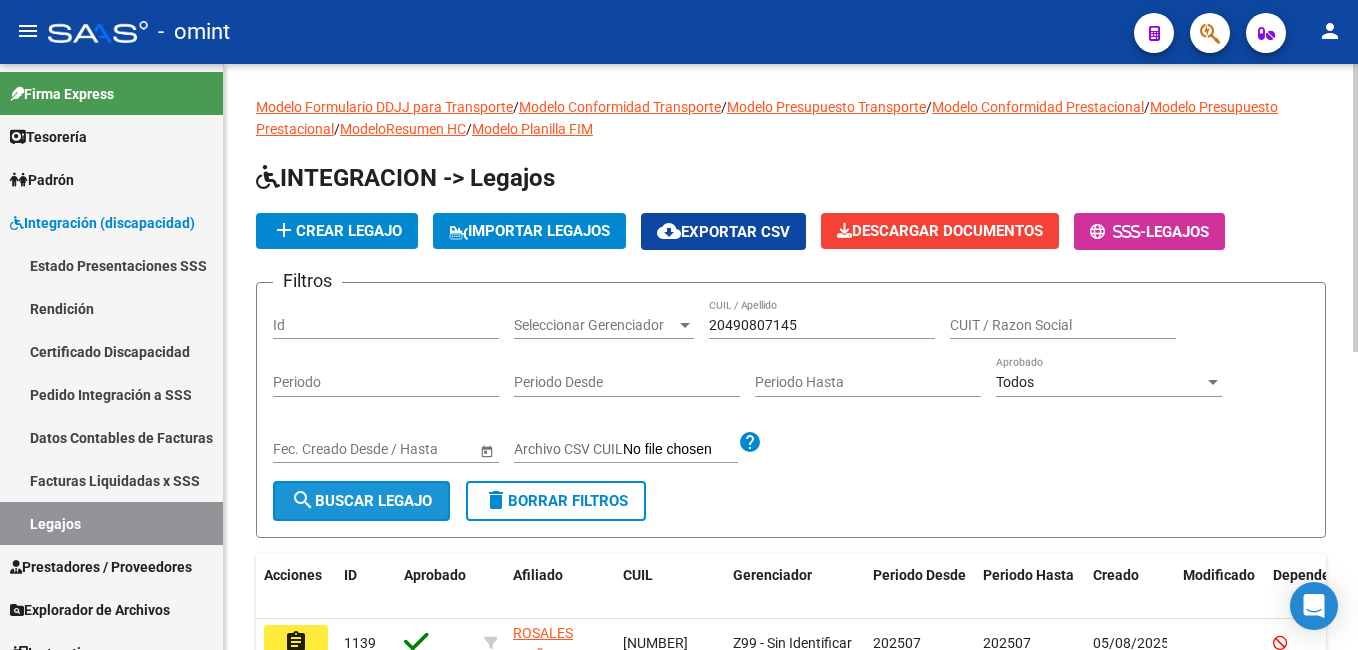 click on "search  Buscar Legajo" 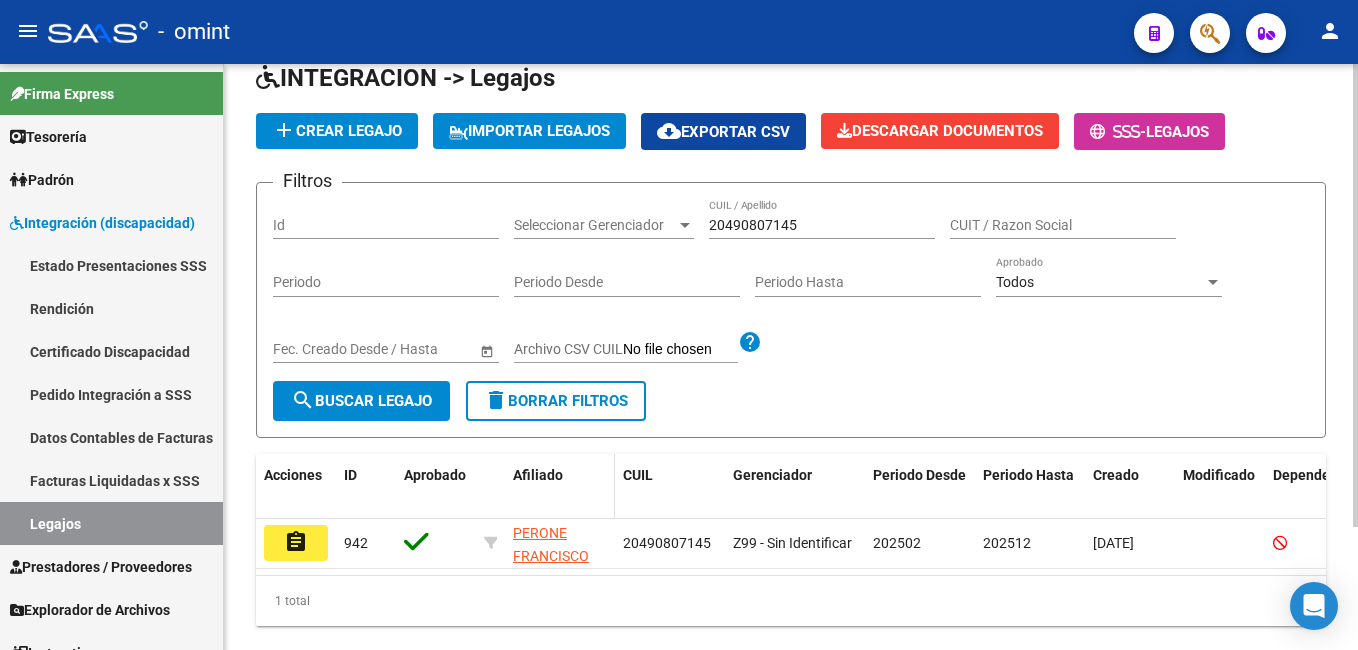 scroll, scrollTop: 155, scrollLeft: 0, axis: vertical 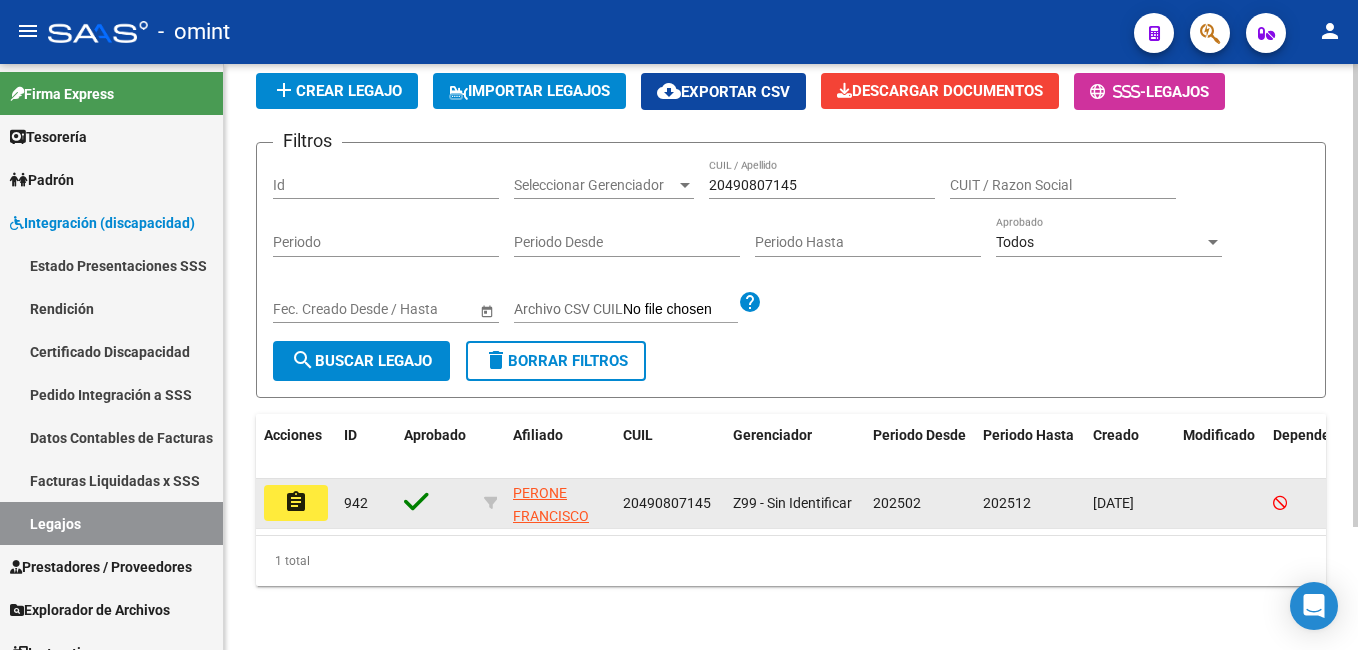 click on "assignment" 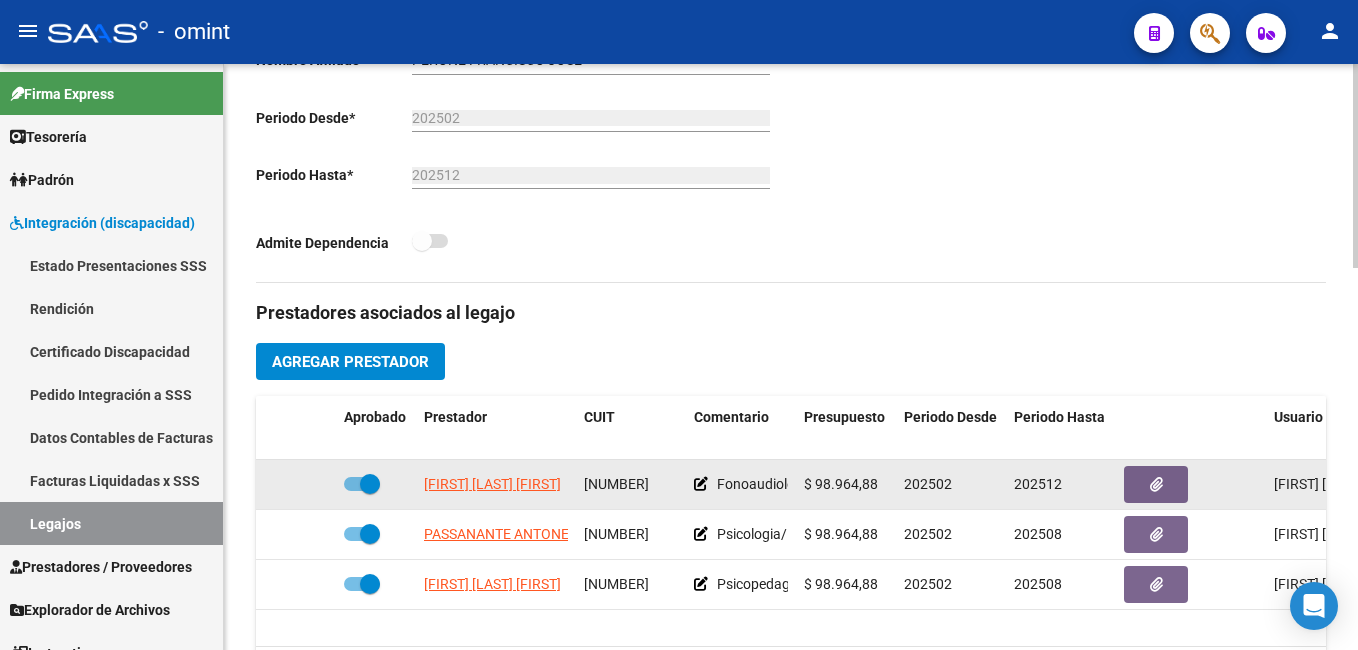 scroll, scrollTop: 600, scrollLeft: 0, axis: vertical 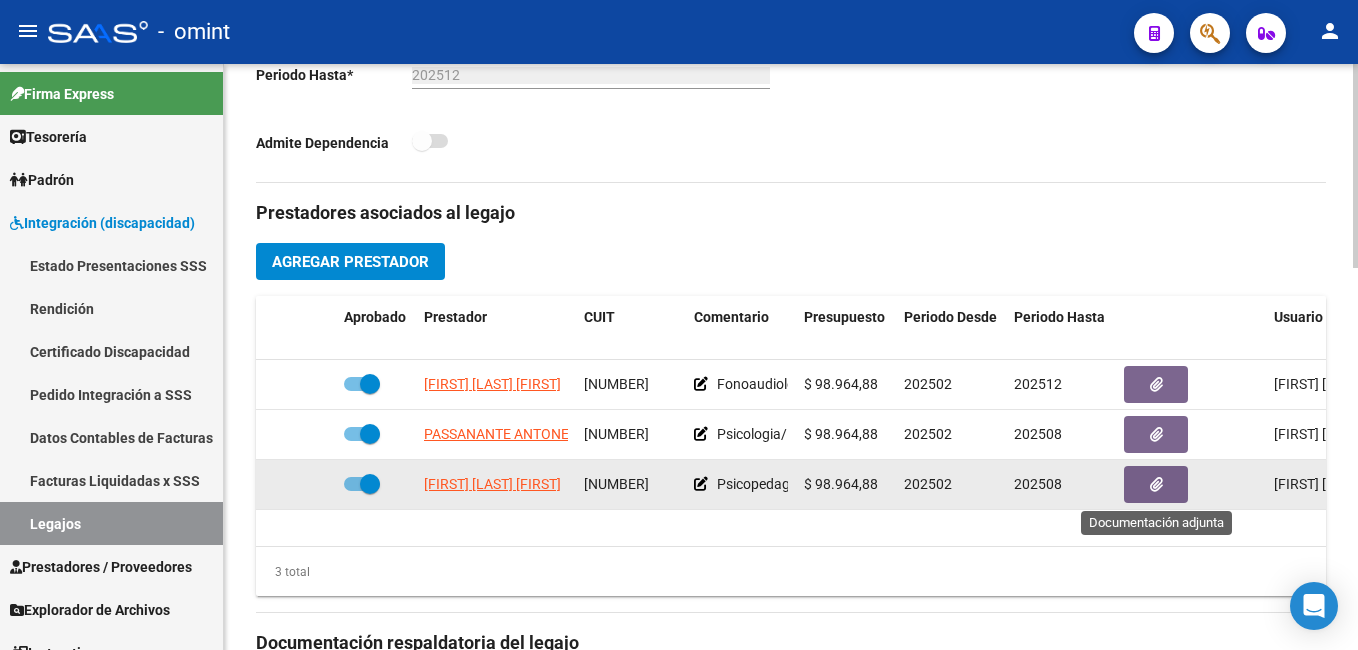 click 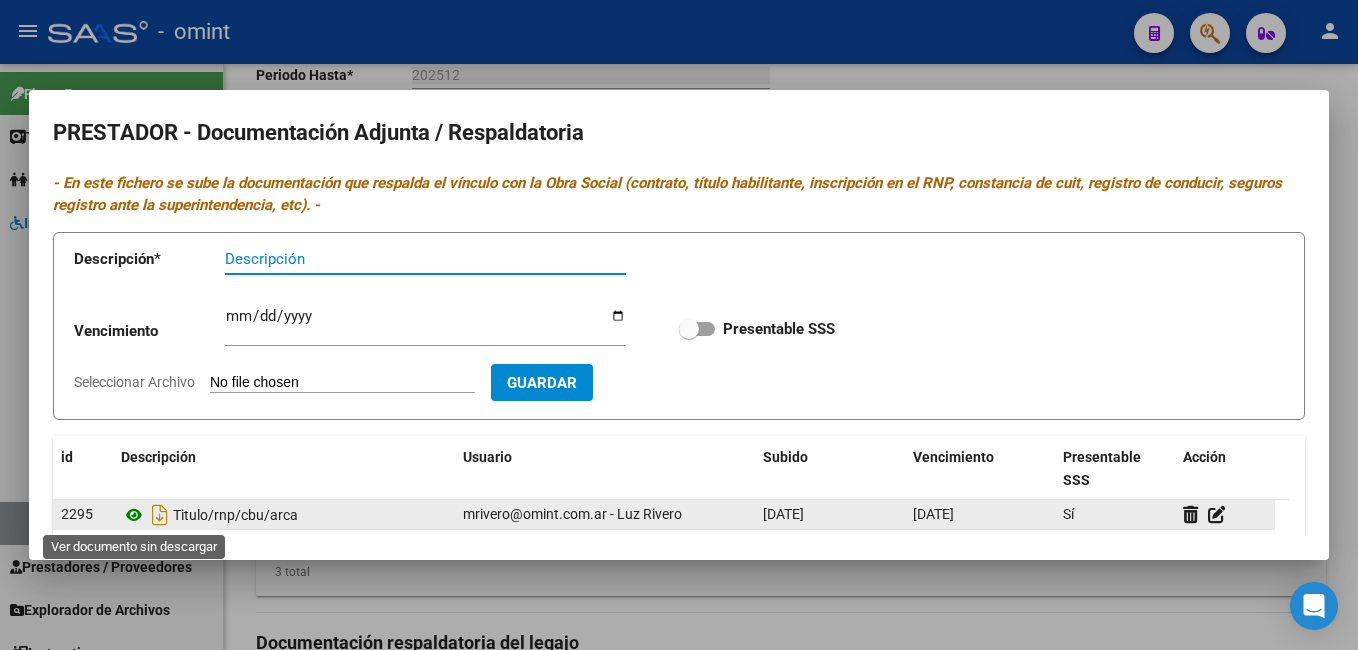 click 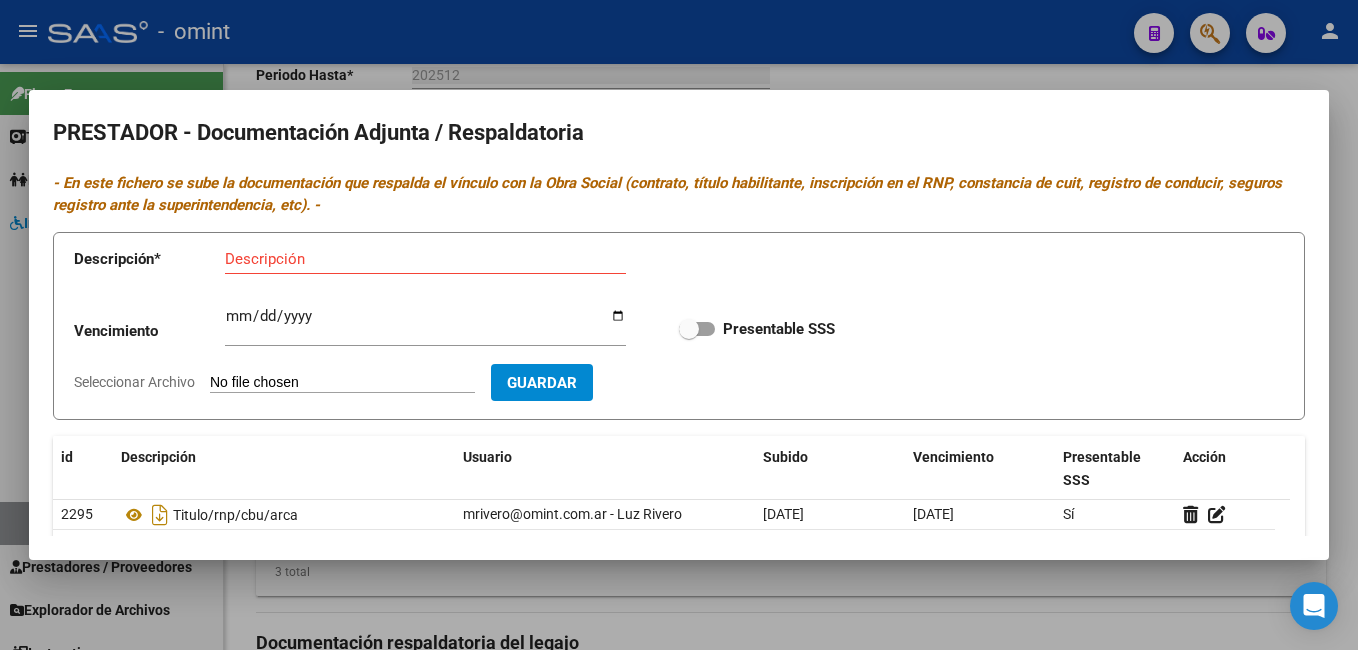 click at bounding box center [679, 325] 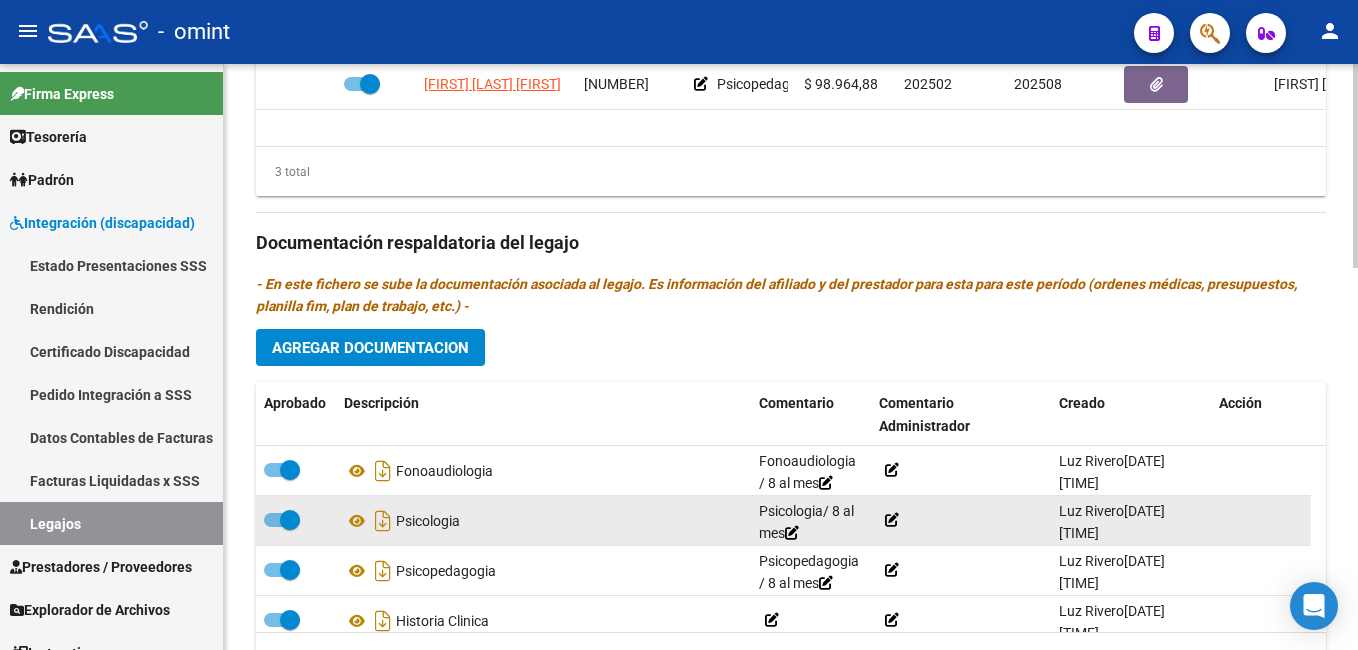 scroll, scrollTop: 1096, scrollLeft: 0, axis: vertical 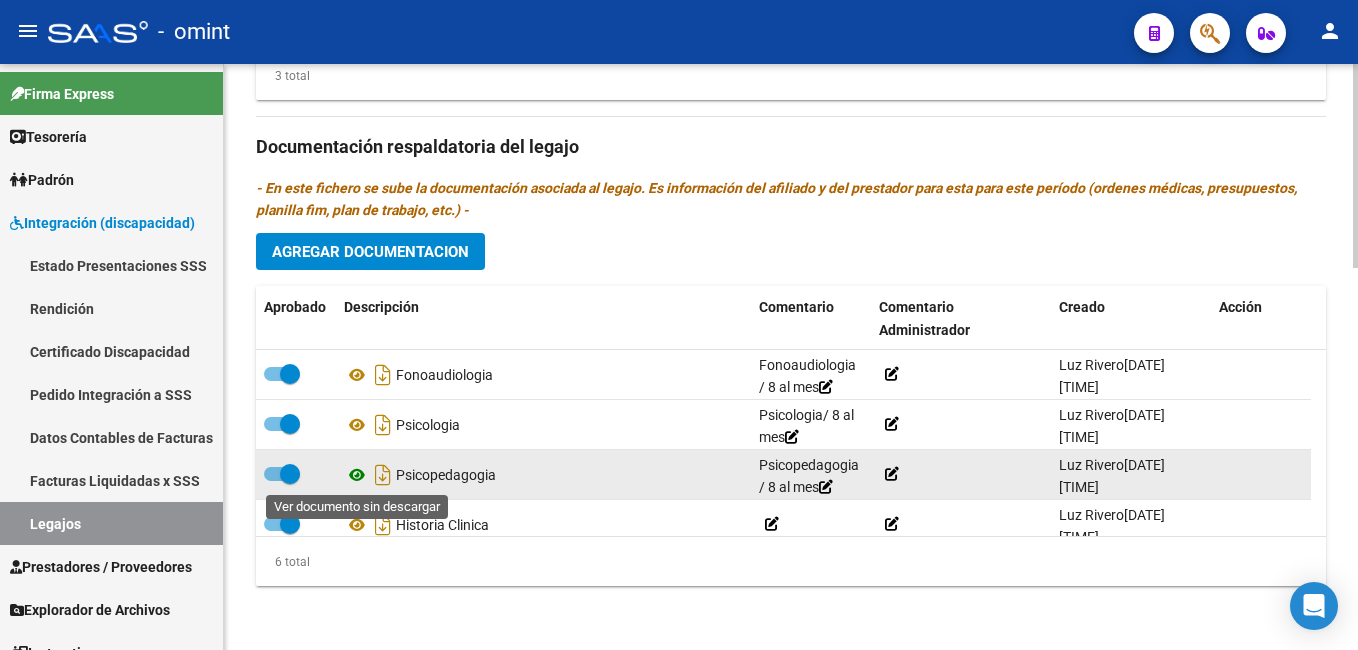 click 